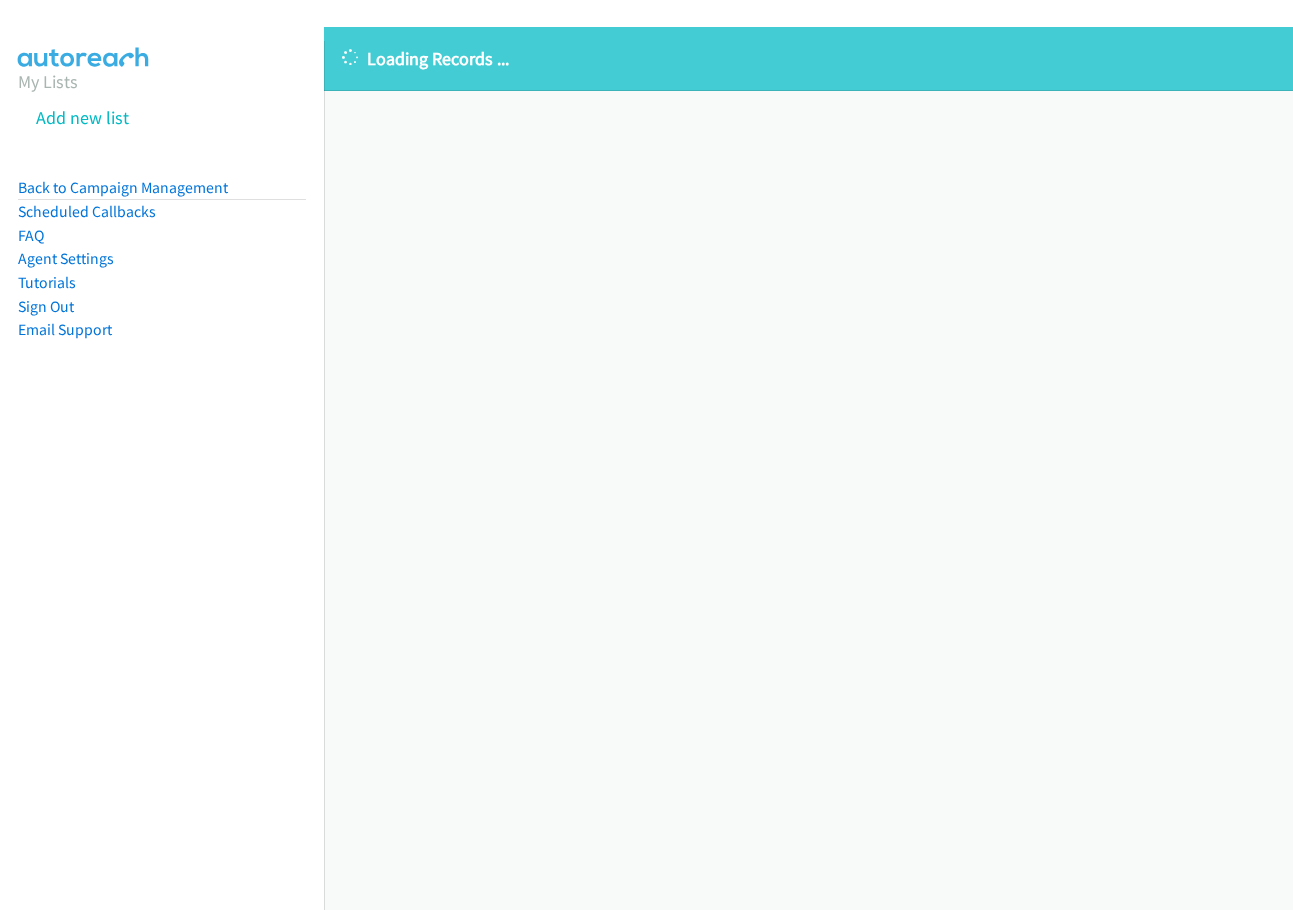 scroll, scrollTop: 0, scrollLeft: 0, axis: both 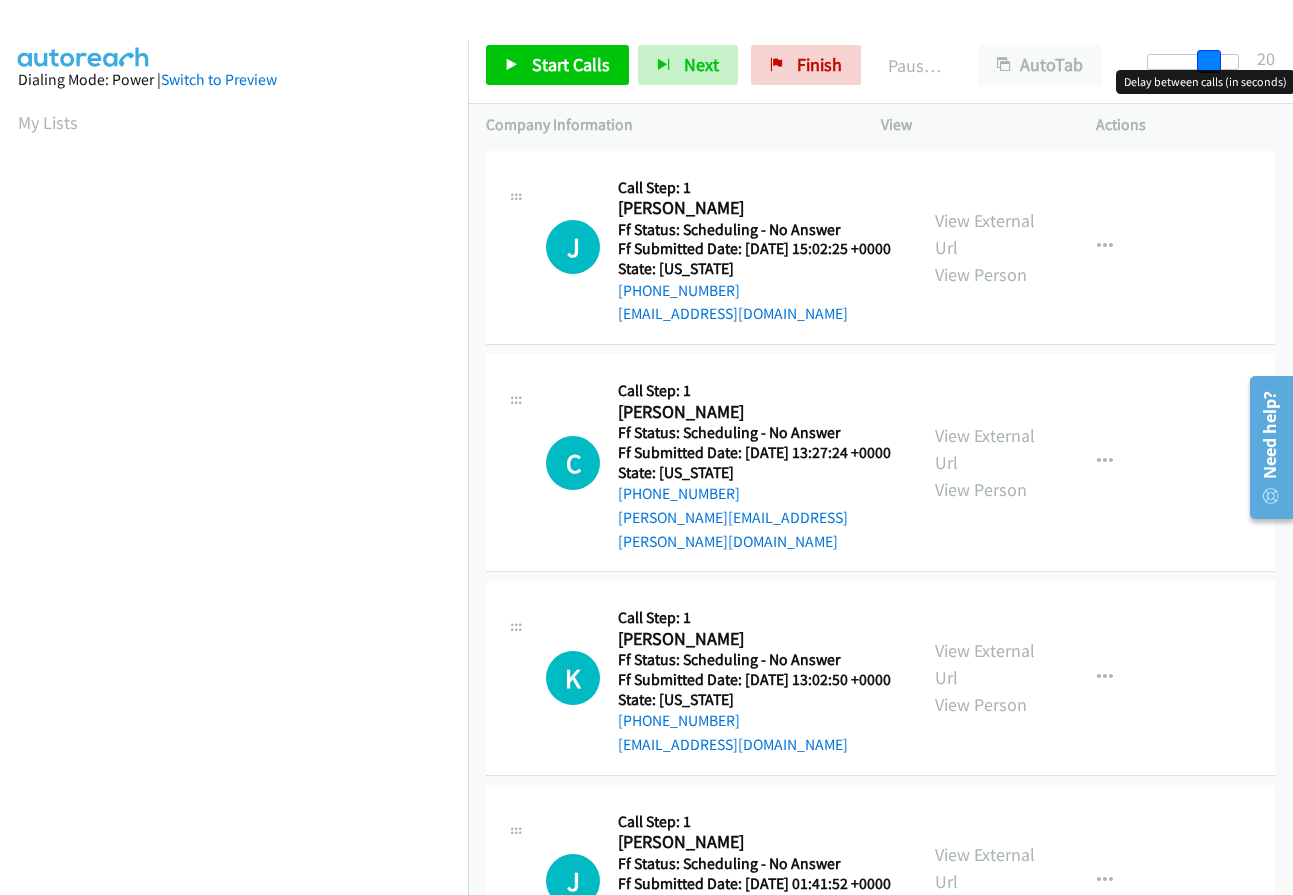 drag, startPoint x: 1160, startPoint y: 55, endPoint x: 1215, endPoint y: 61, distance: 55.326305 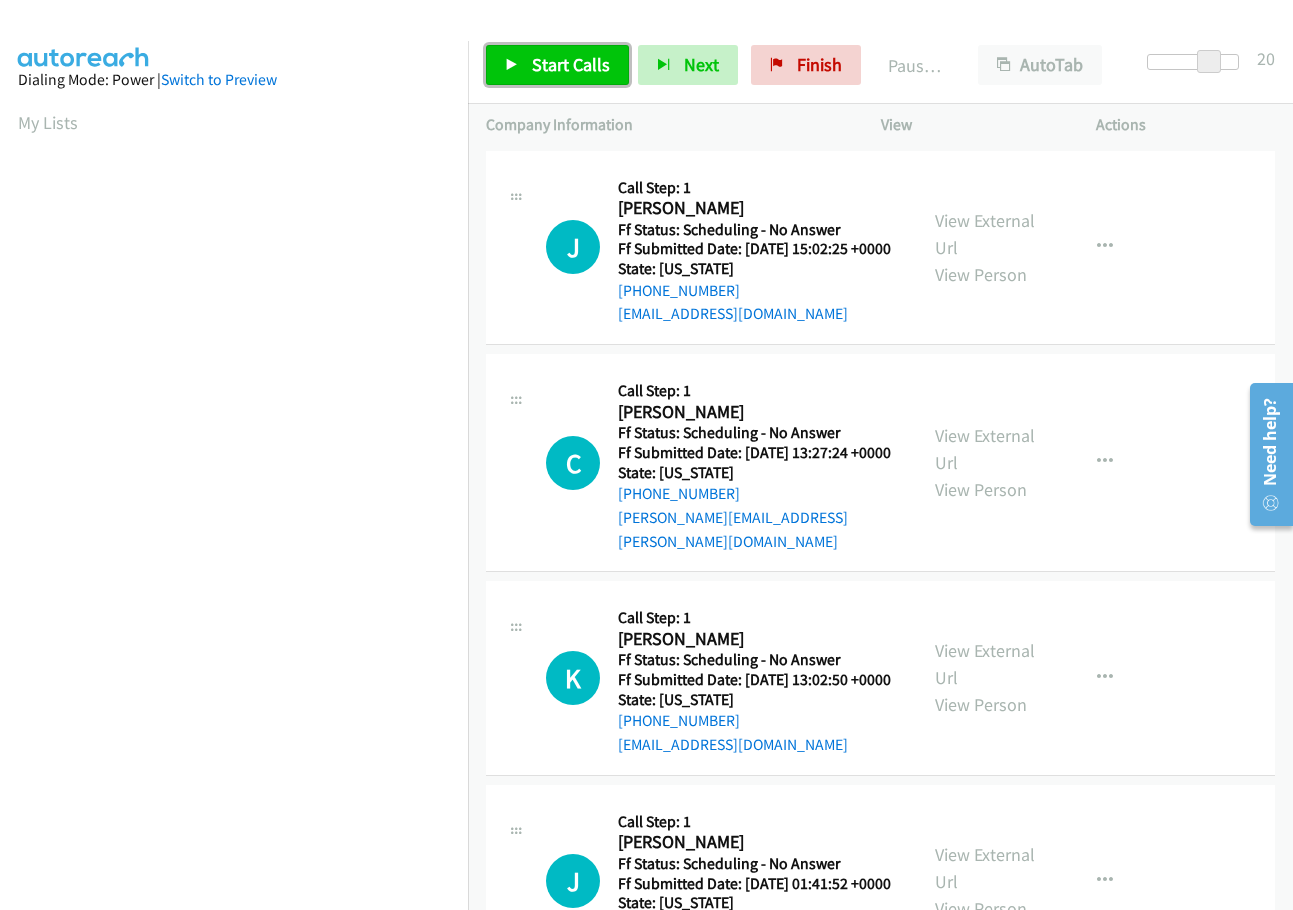 click on "Start Calls" at bounding box center (571, 64) 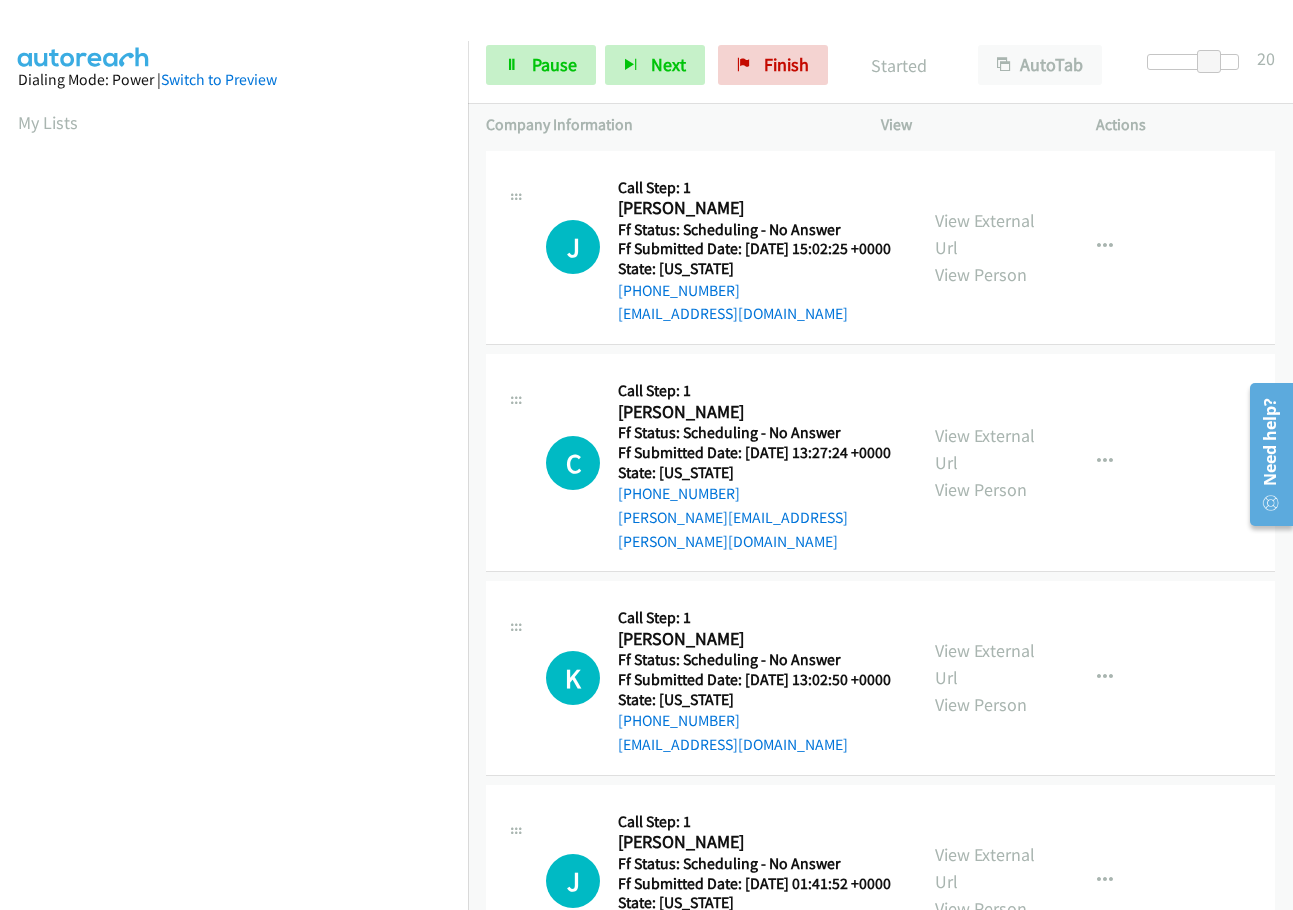 click on "View External Url
View Person" at bounding box center [988, 247] 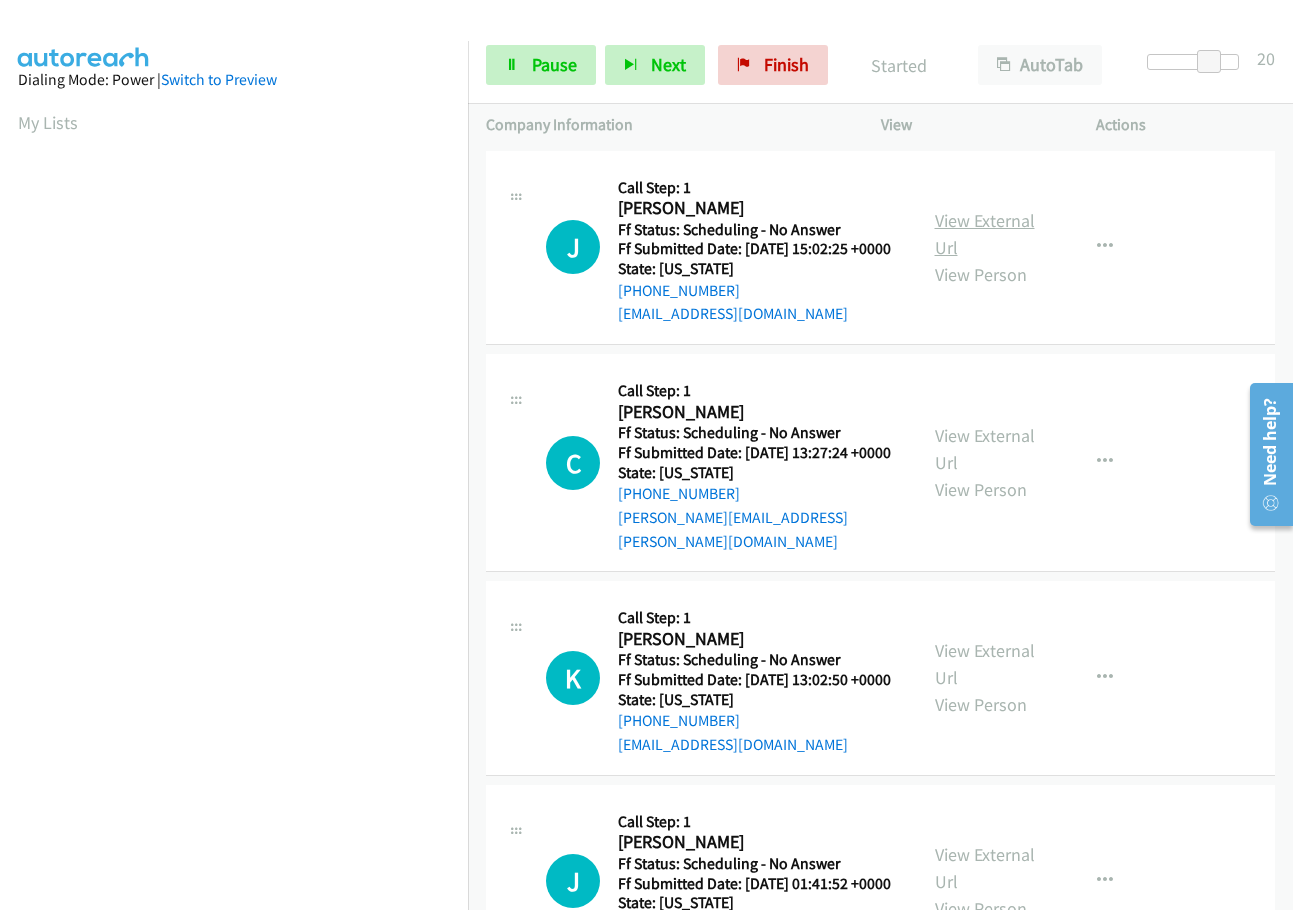 click on "View External Url" at bounding box center [985, 234] 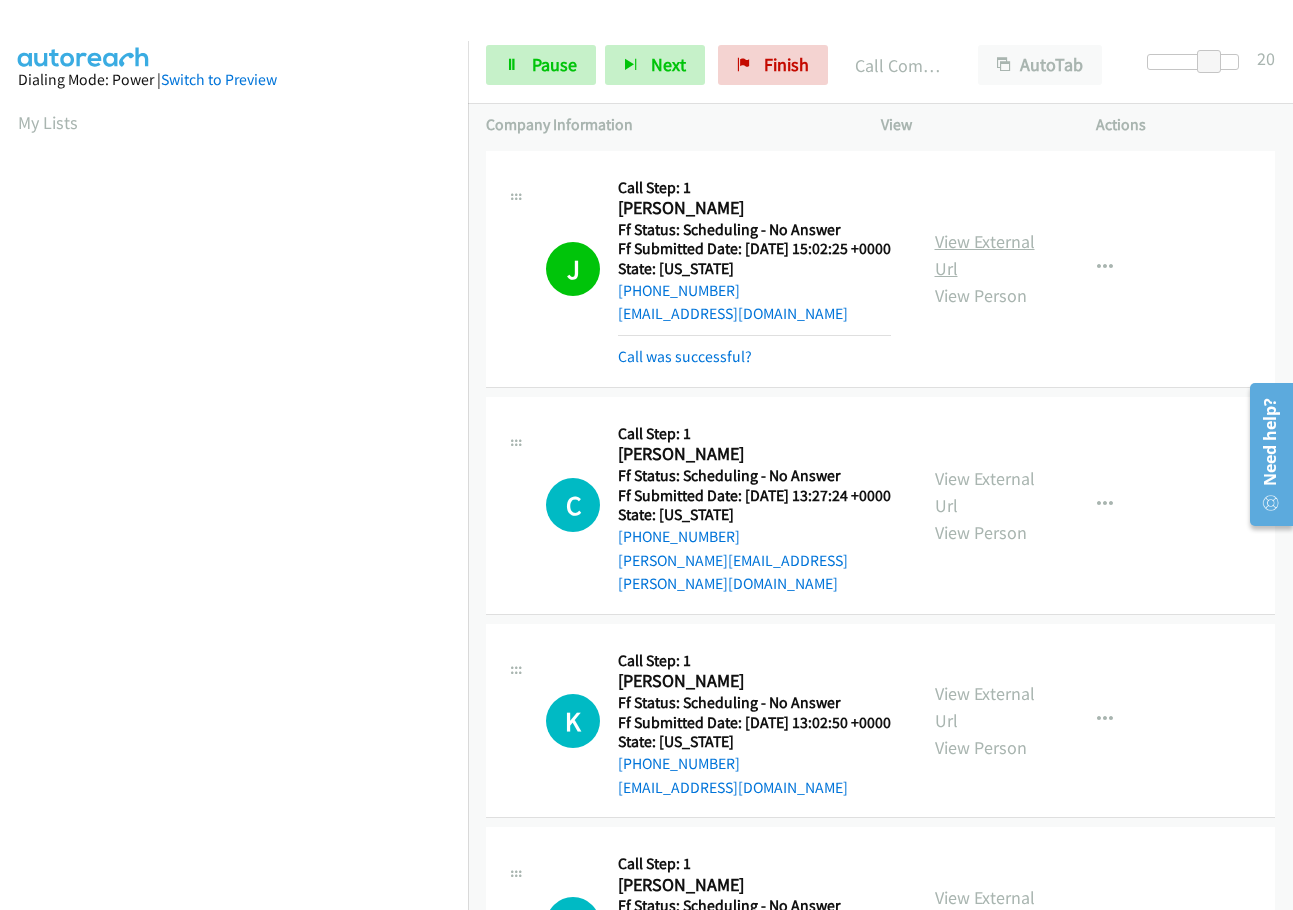 scroll, scrollTop: 212, scrollLeft: 0, axis: vertical 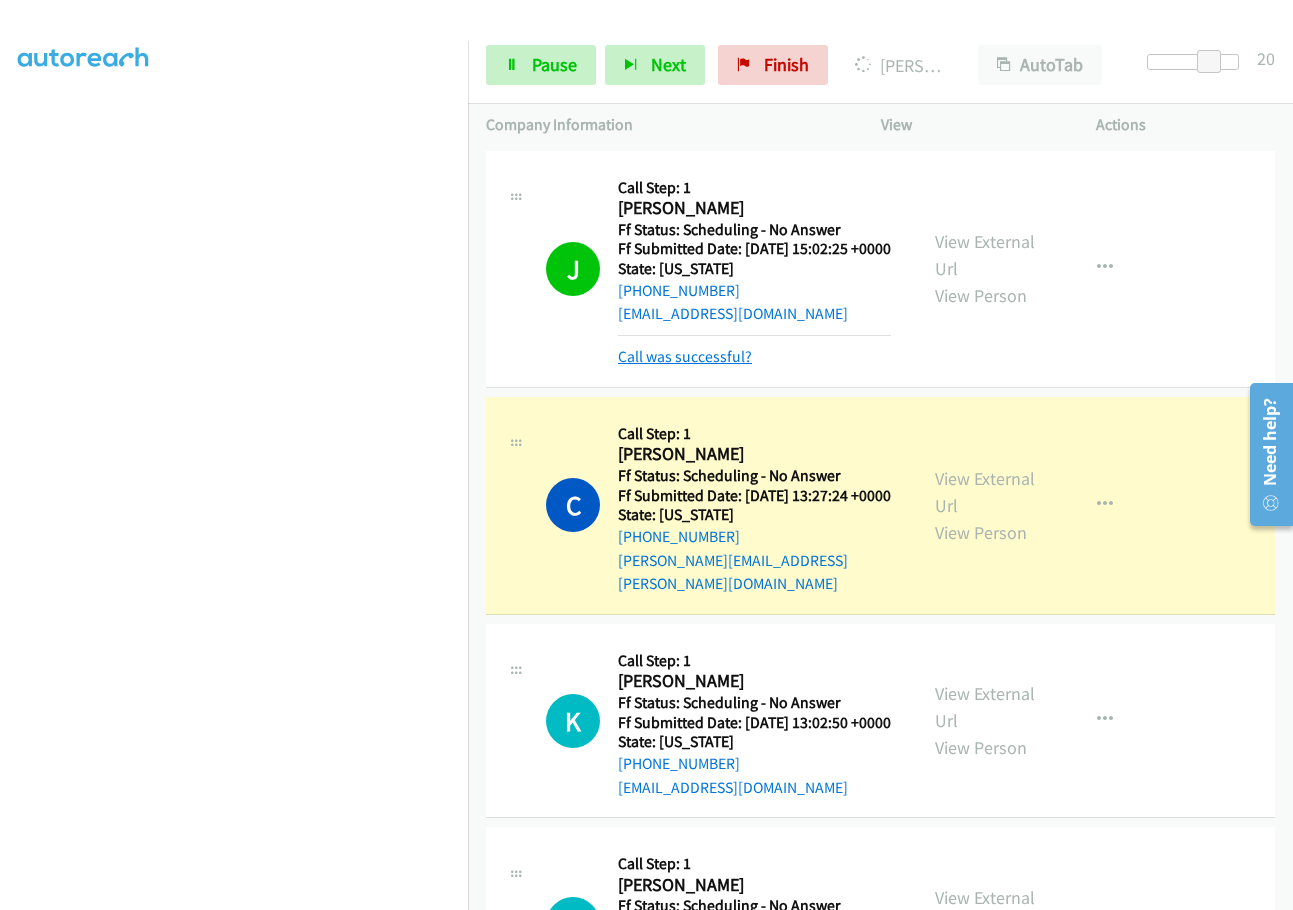 click on "Call was successful?" at bounding box center [685, 356] 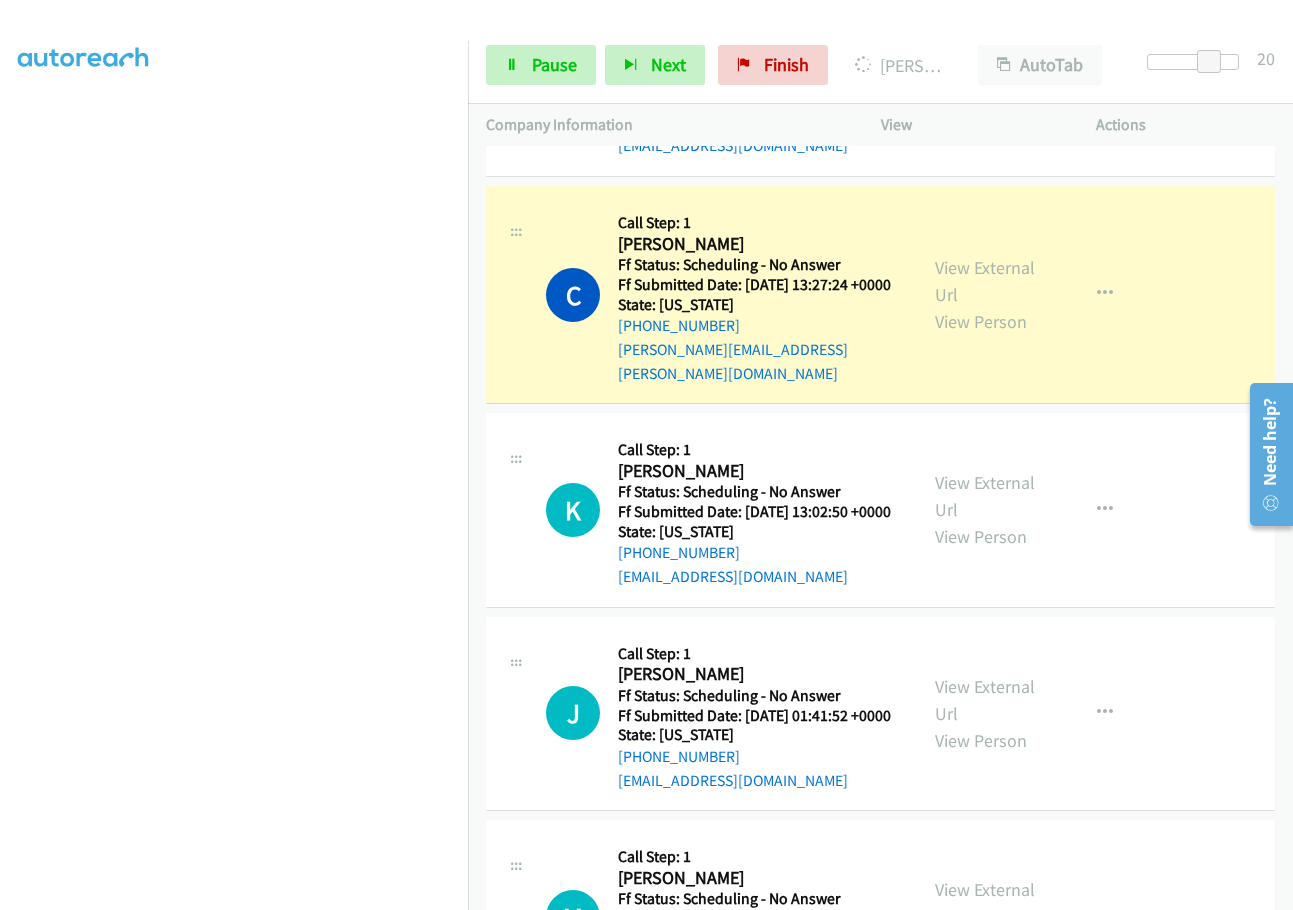 scroll, scrollTop: 200, scrollLeft: 0, axis: vertical 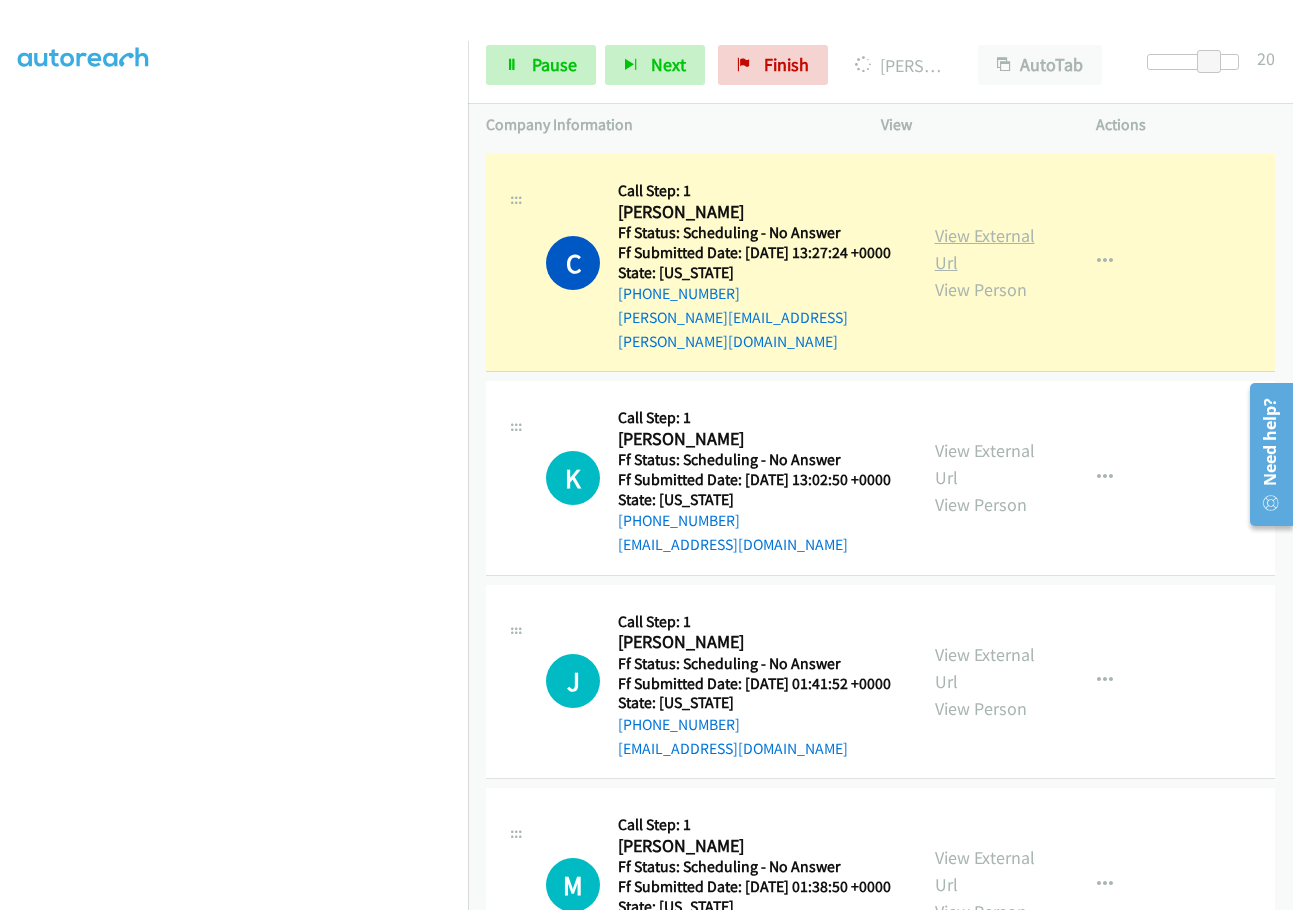 click on "View External Url" at bounding box center [985, 249] 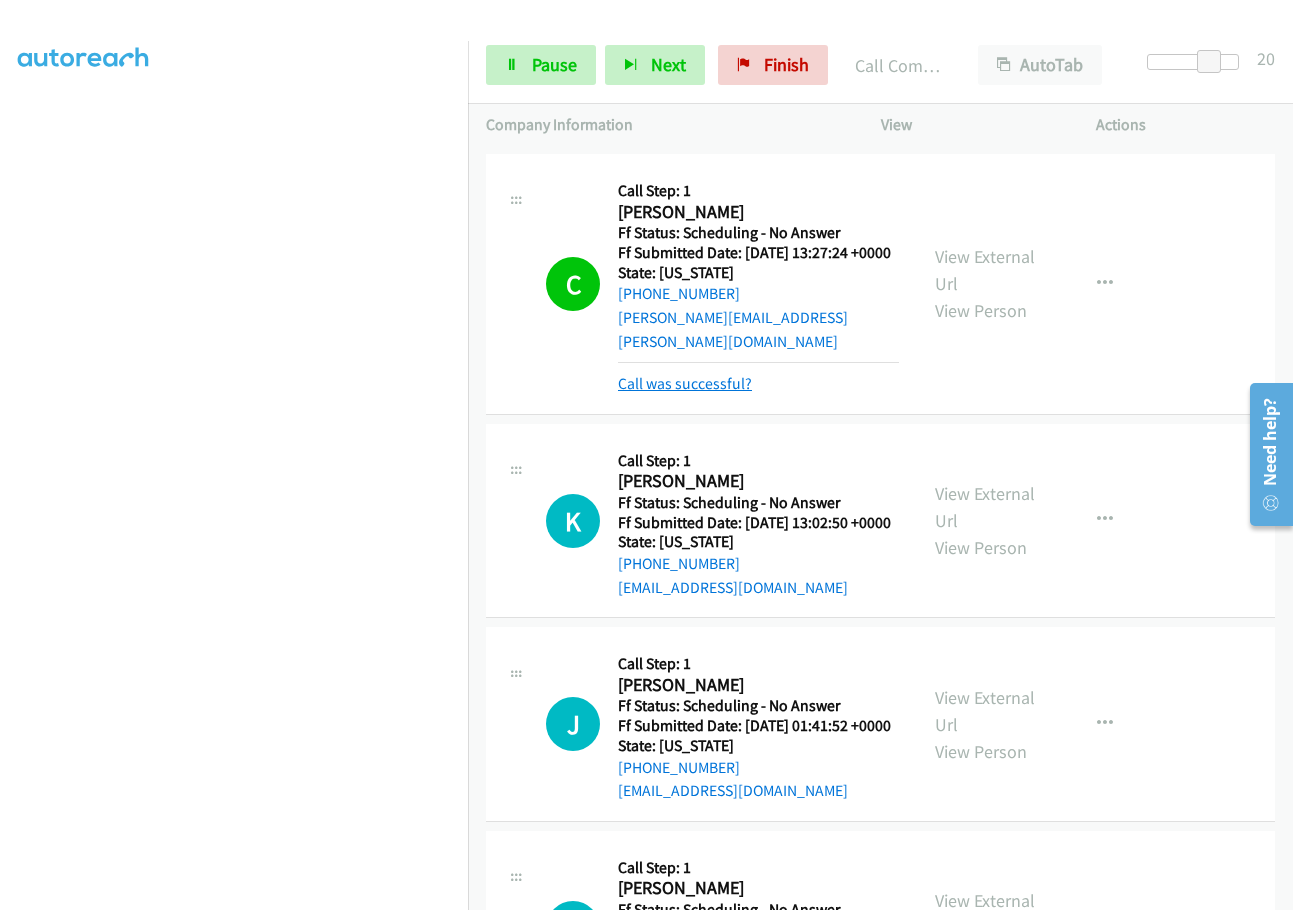 click on "Call was successful?" at bounding box center (685, 383) 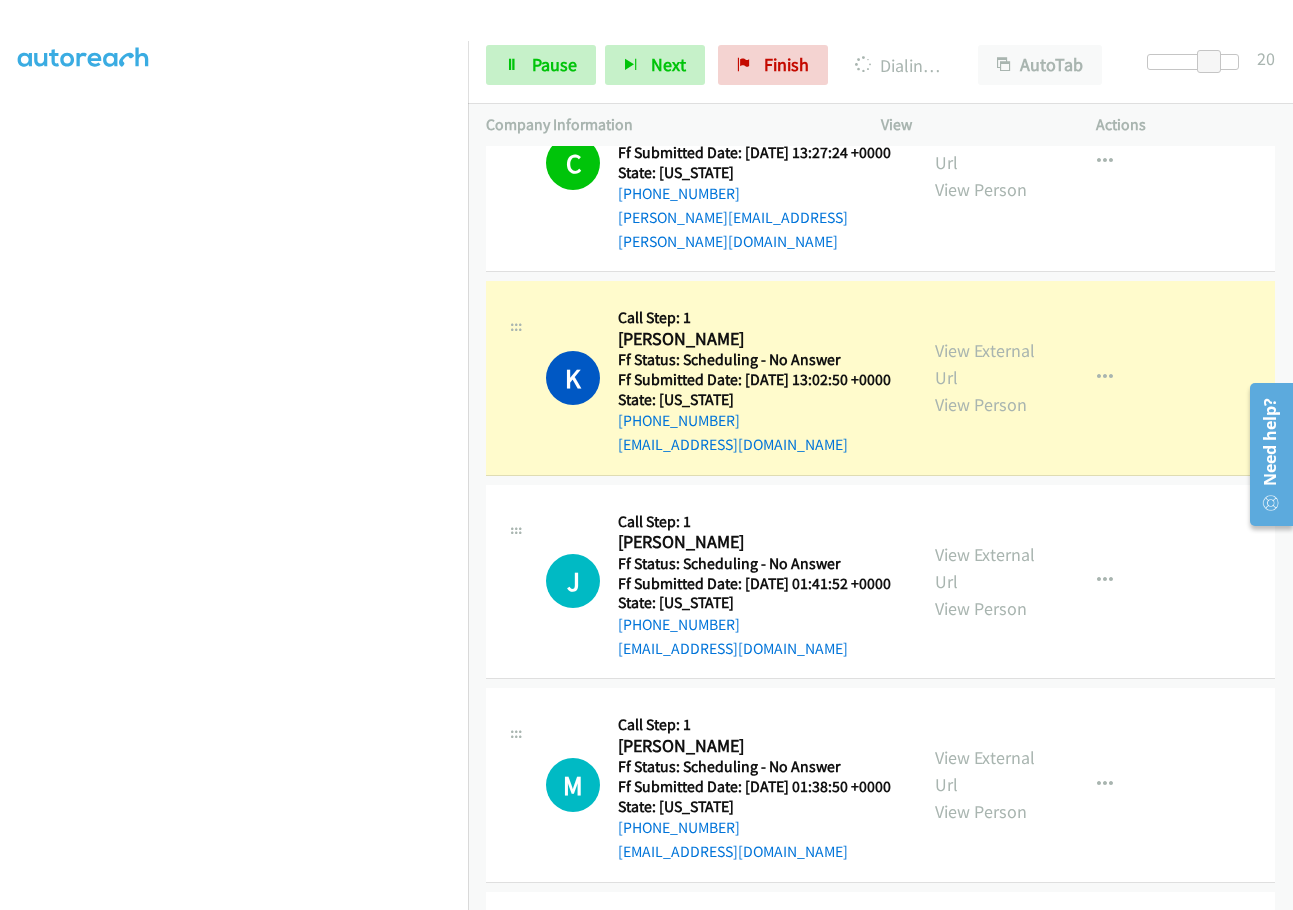 scroll, scrollTop: 400, scrollLeft: 0, axis: vertical 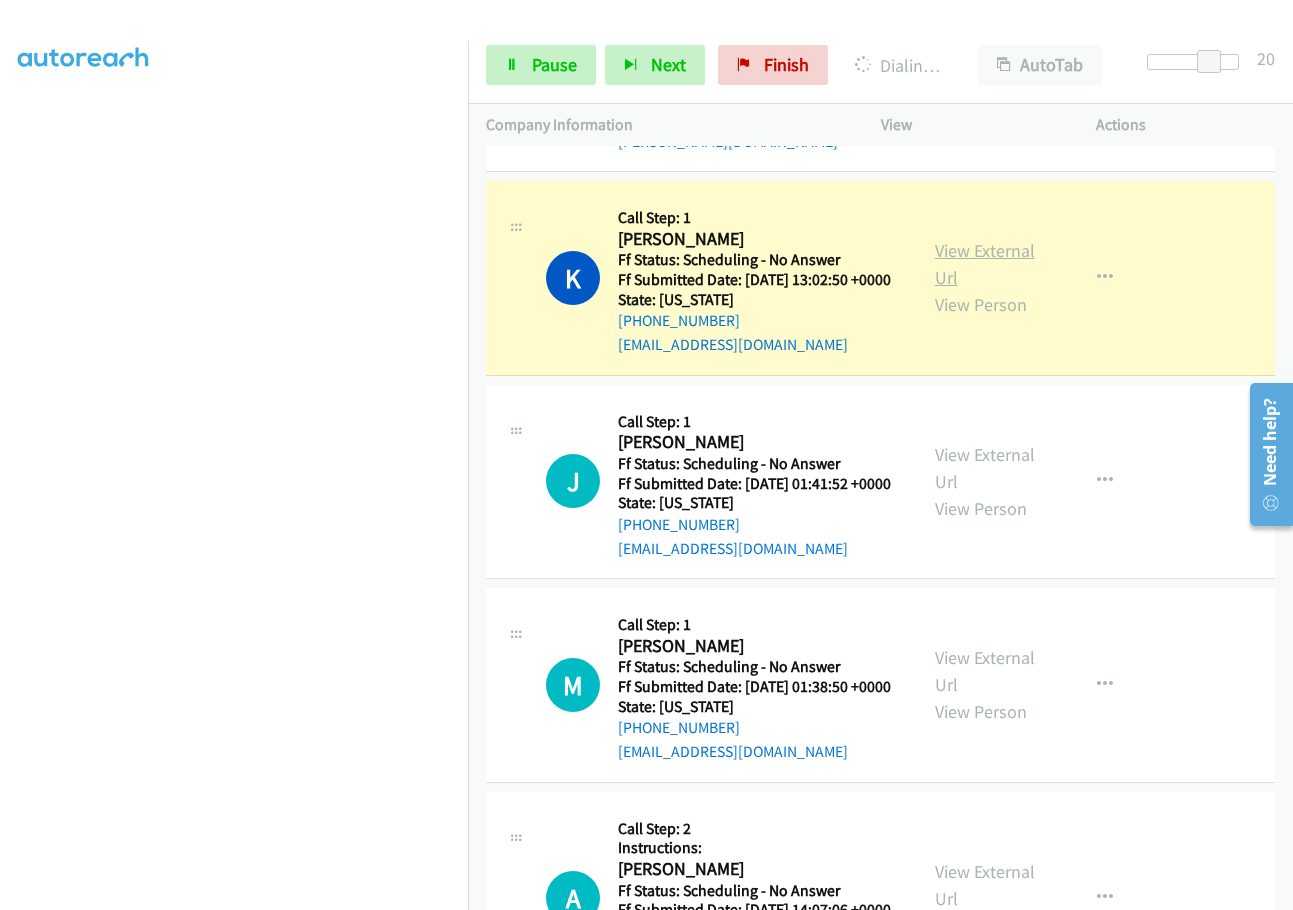 click on "View External Url" at bounding box center [985, 264] 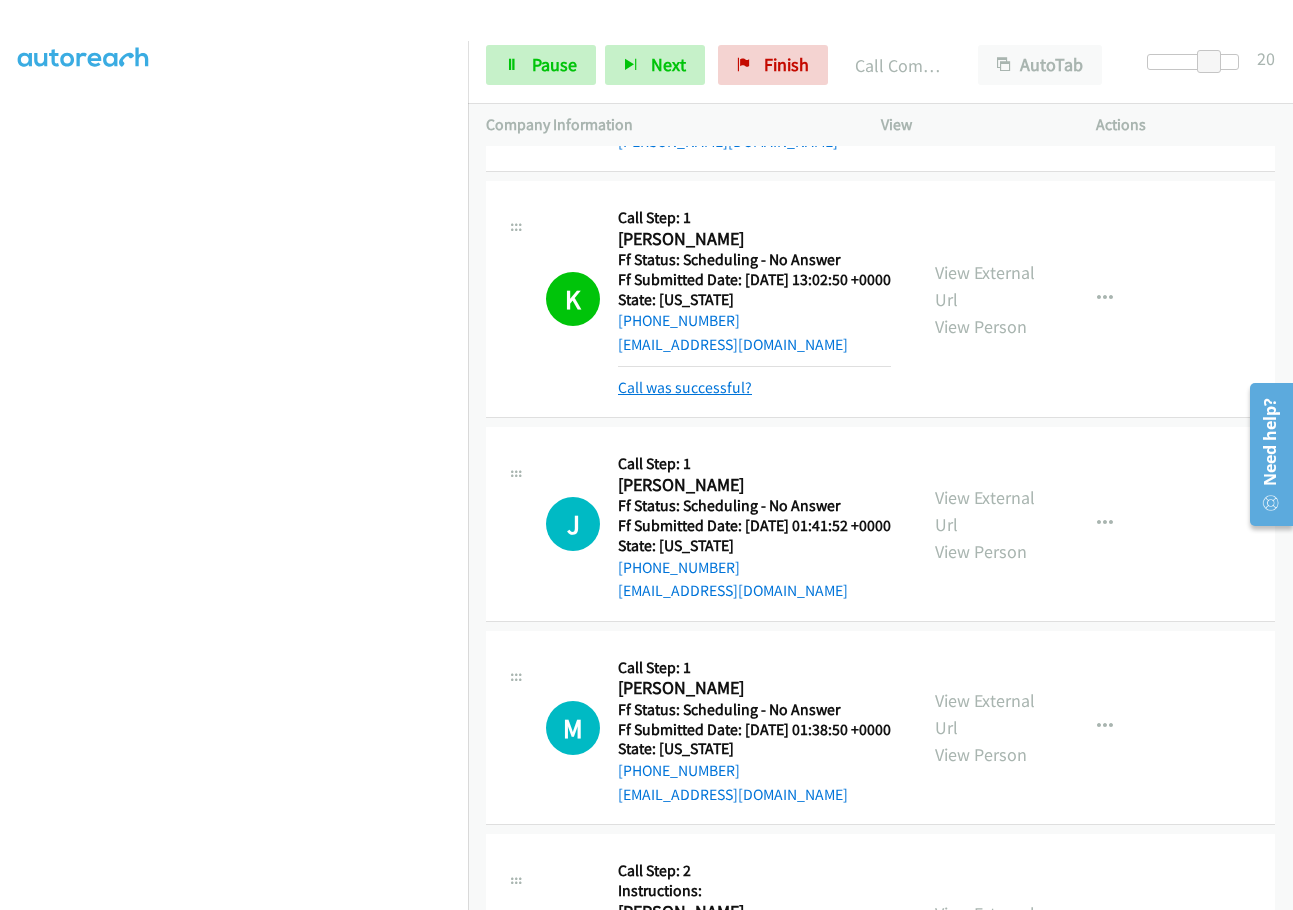 click on "Call was successful?" at bounding box center [685, 387] 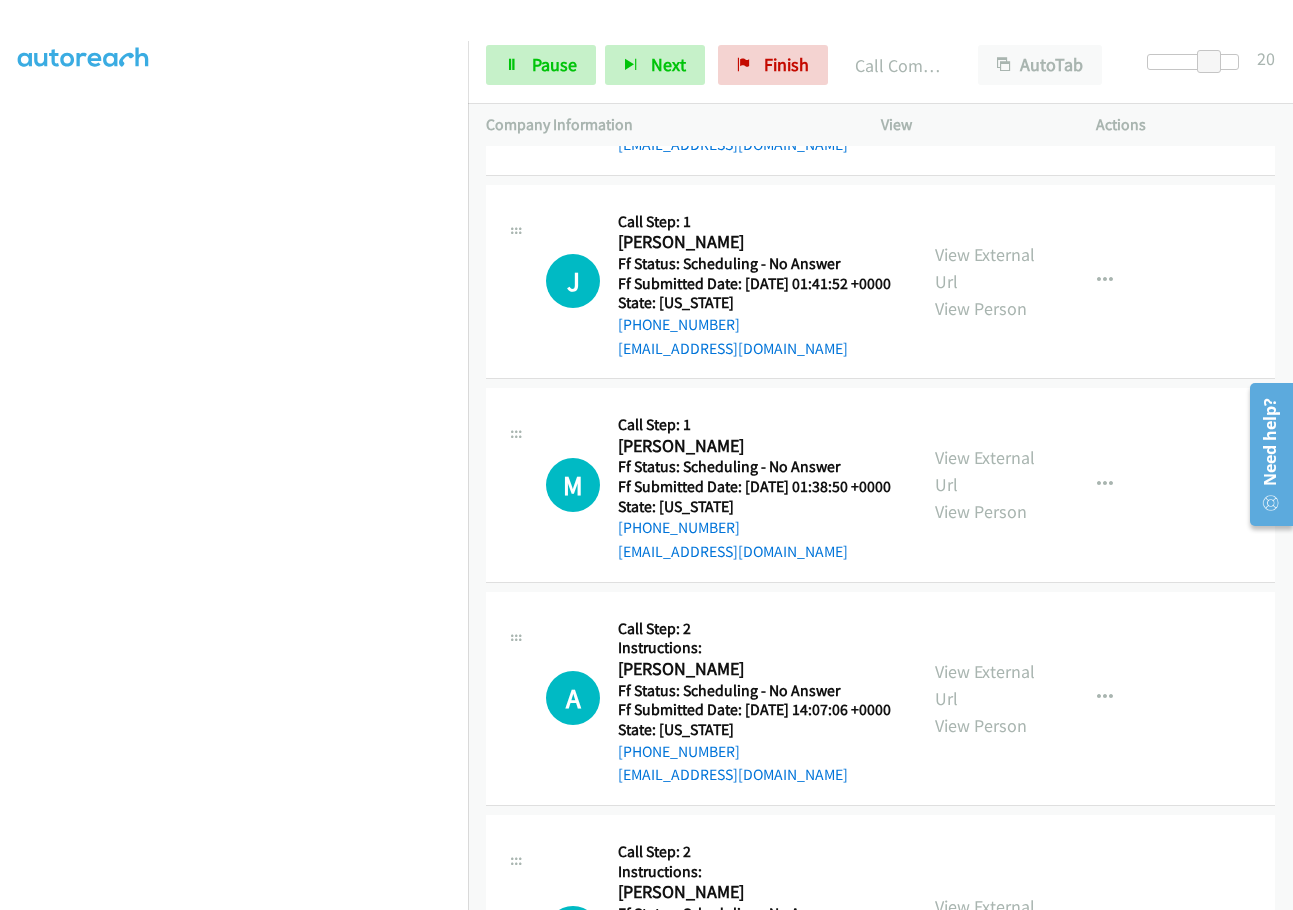 scroll, scrollTop: 700, scrollLeft: 0, axis: vertical 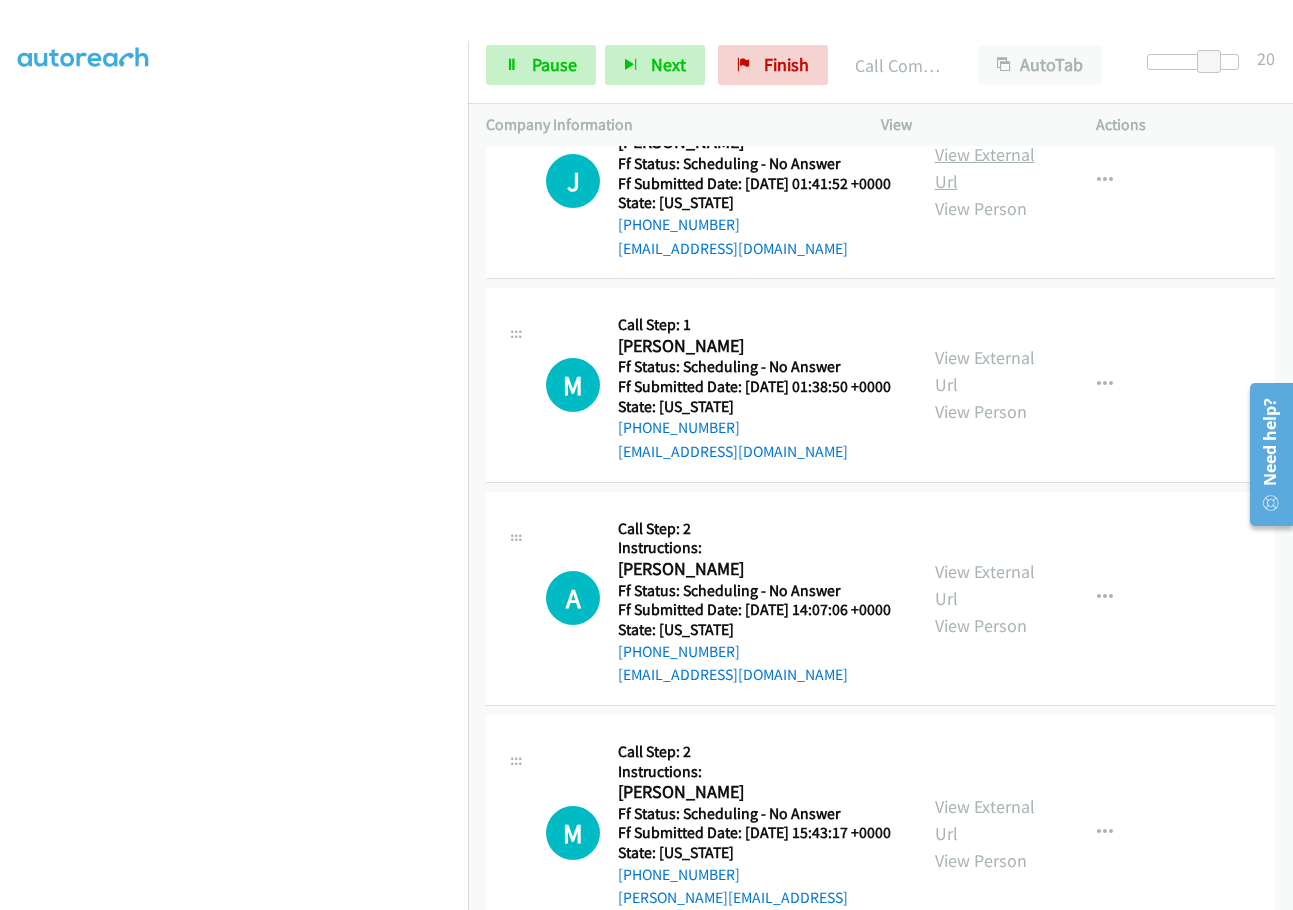 click on "View External Url" at bounding box center [985, 168] 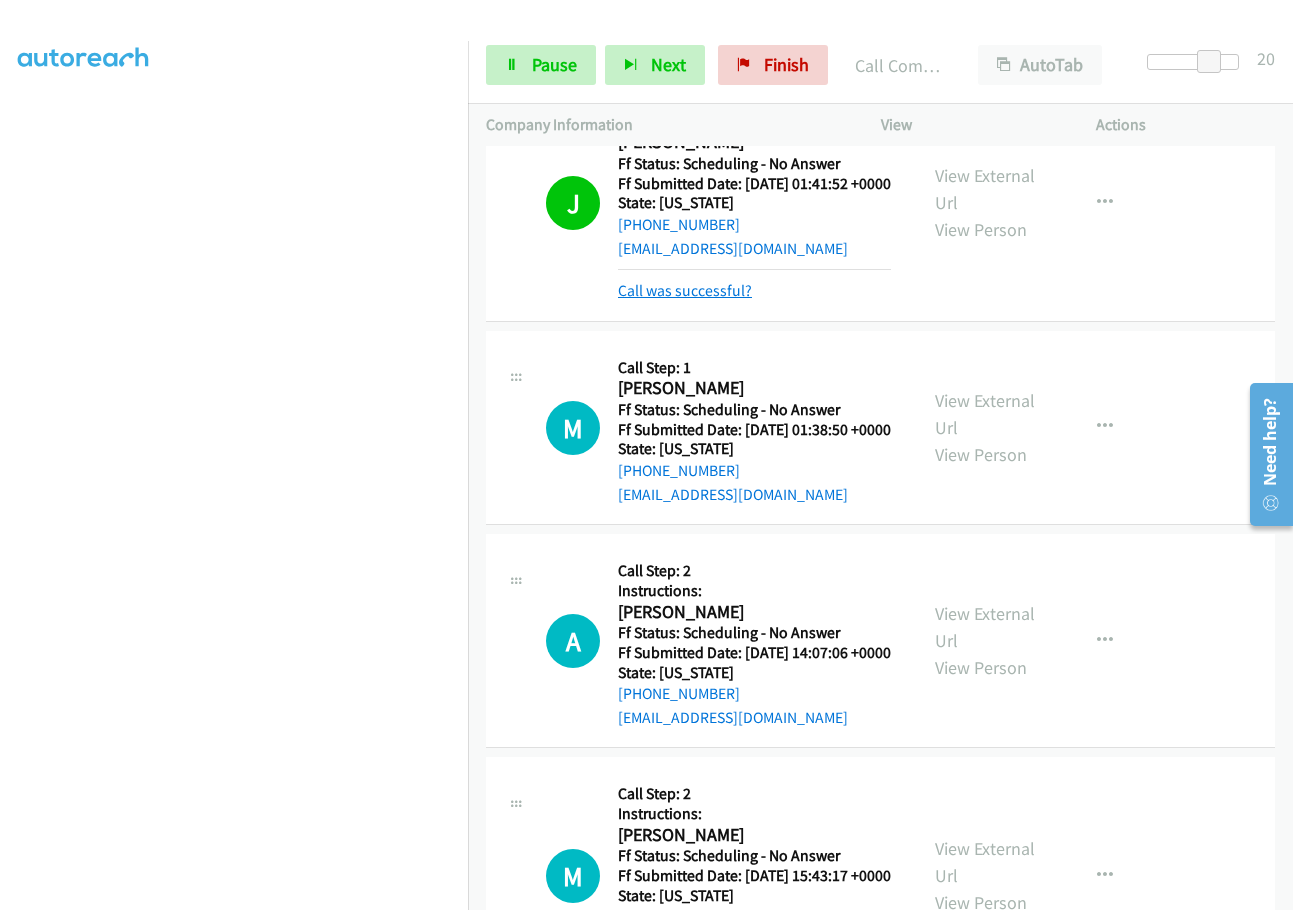 click on "Call was successful?" at bounding box center [685, 290] 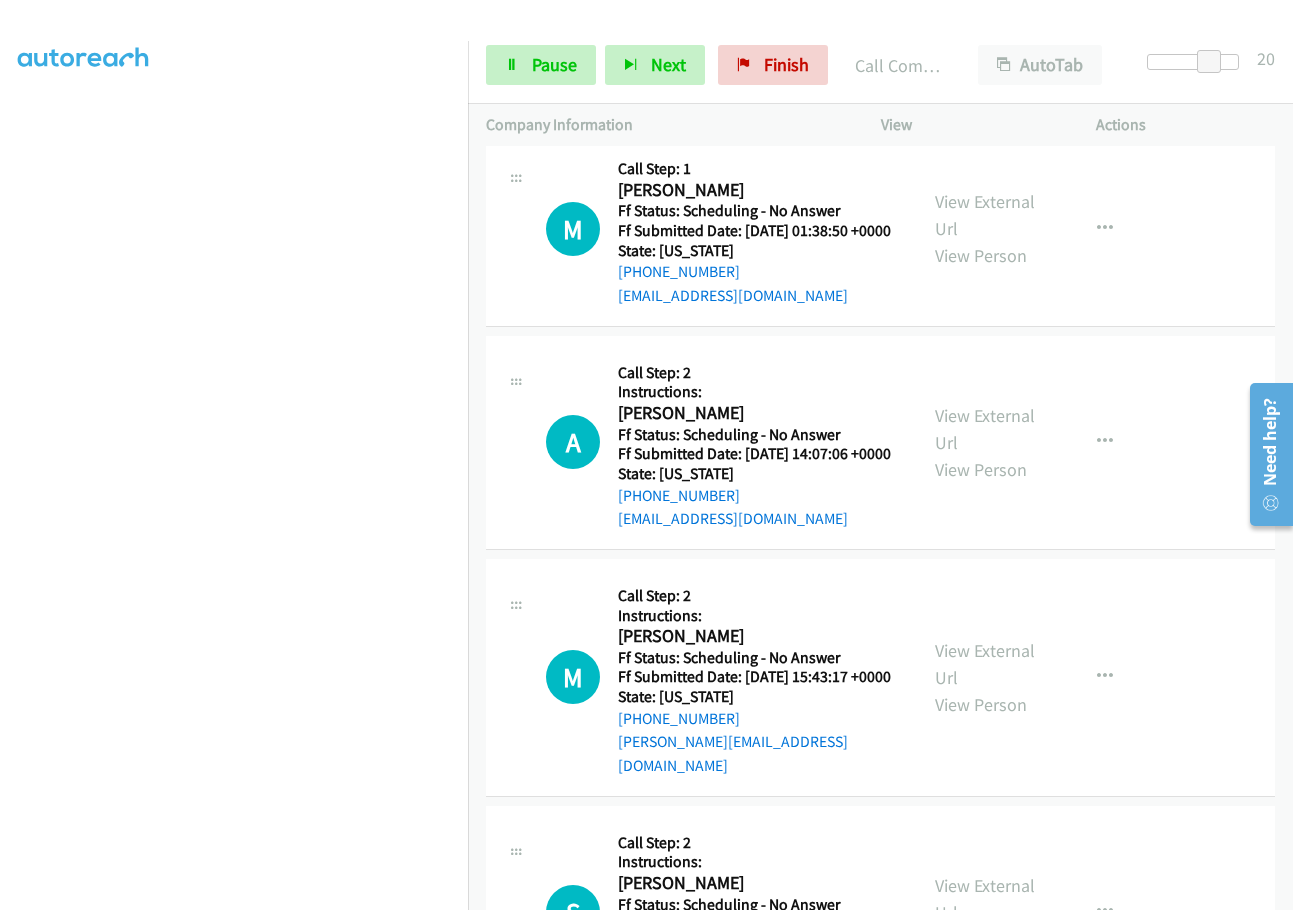 scroll, scrollTop: 900, scrollLeft: 0, axis: vertical 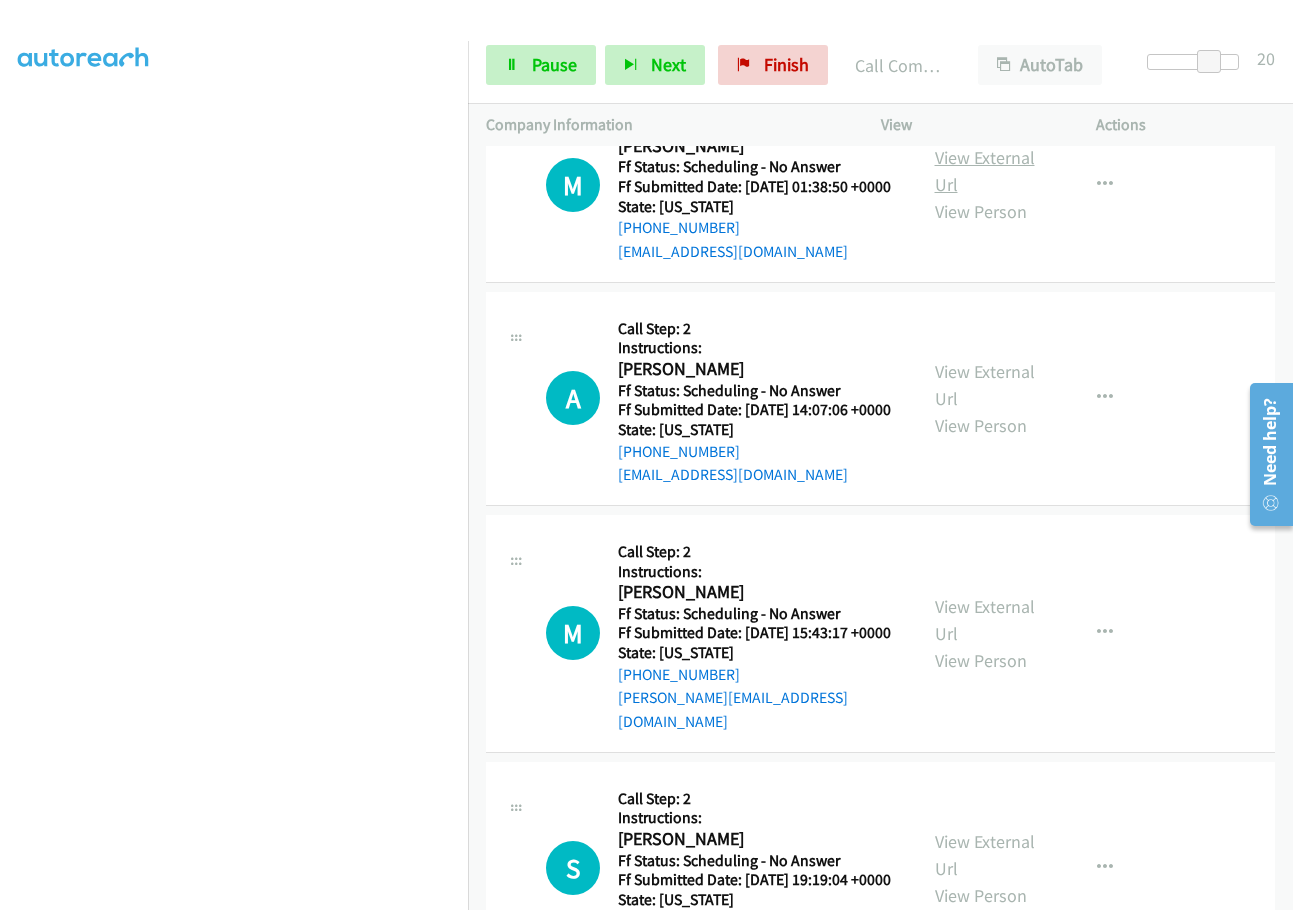 click on "View External Url" at bounding box center [985, 171] 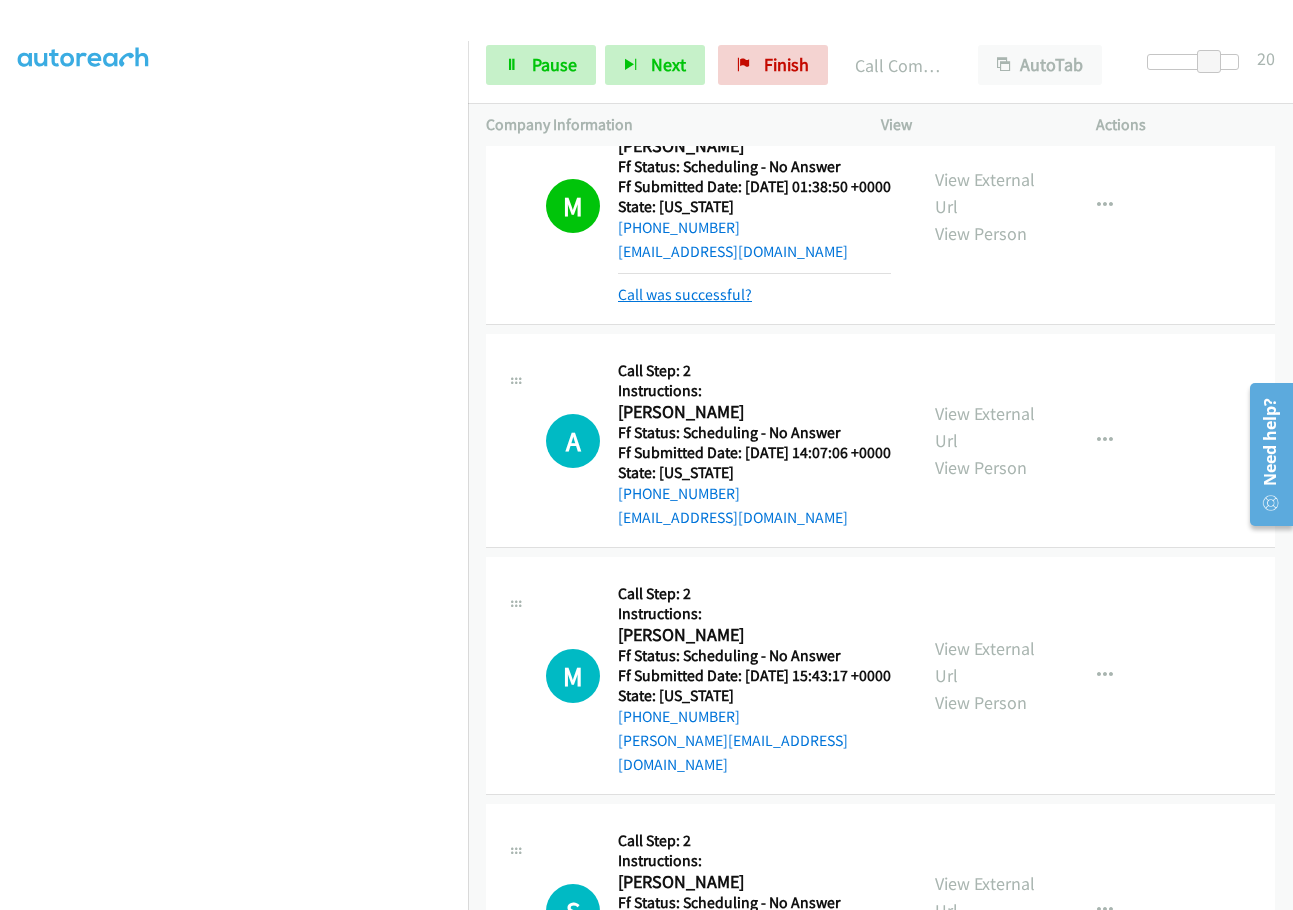 click on "Call was successful?" at bounding box center (685, 294) 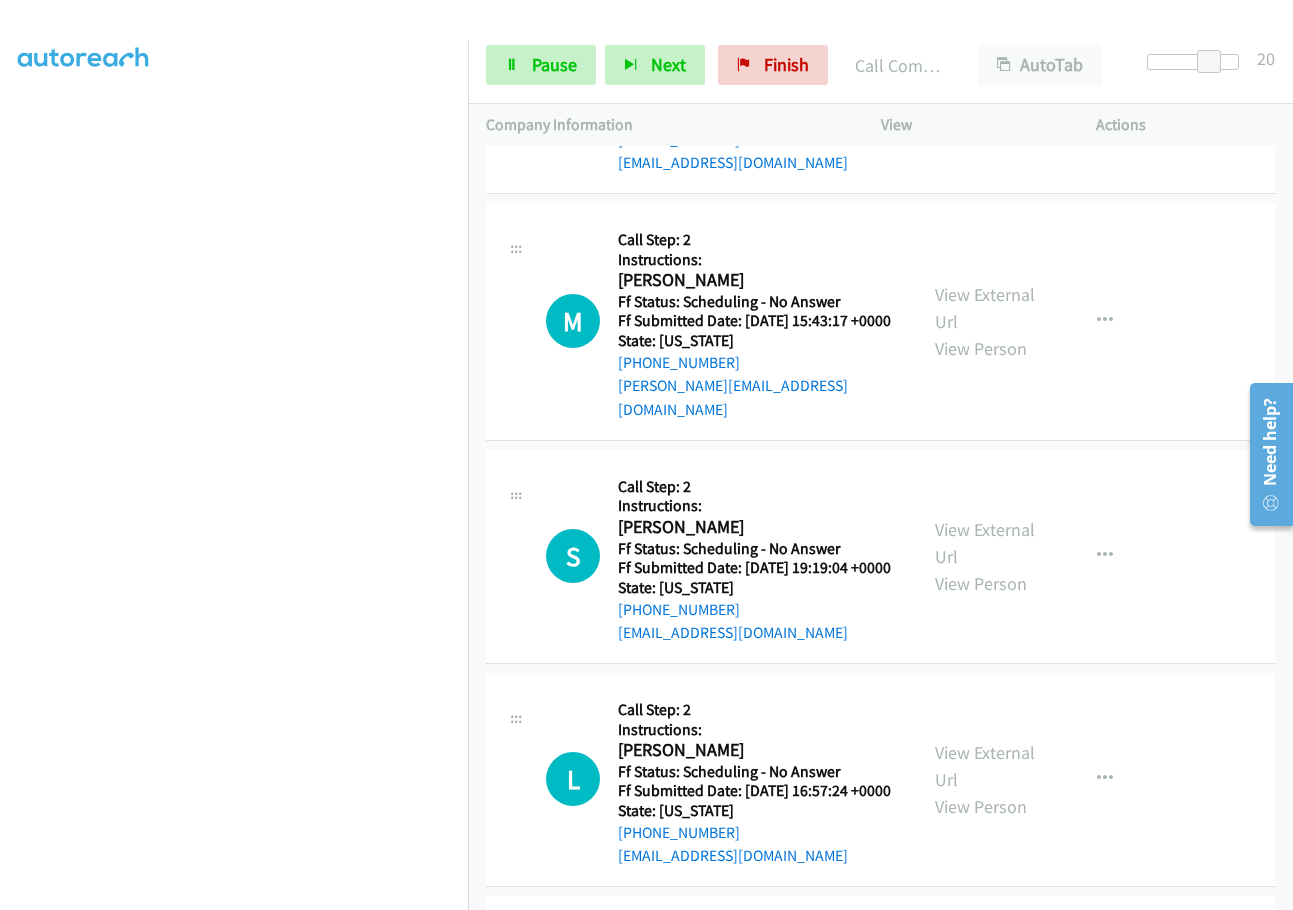 scroll, scrollTop: 1100, scrollLeft: 0, axis: vertical 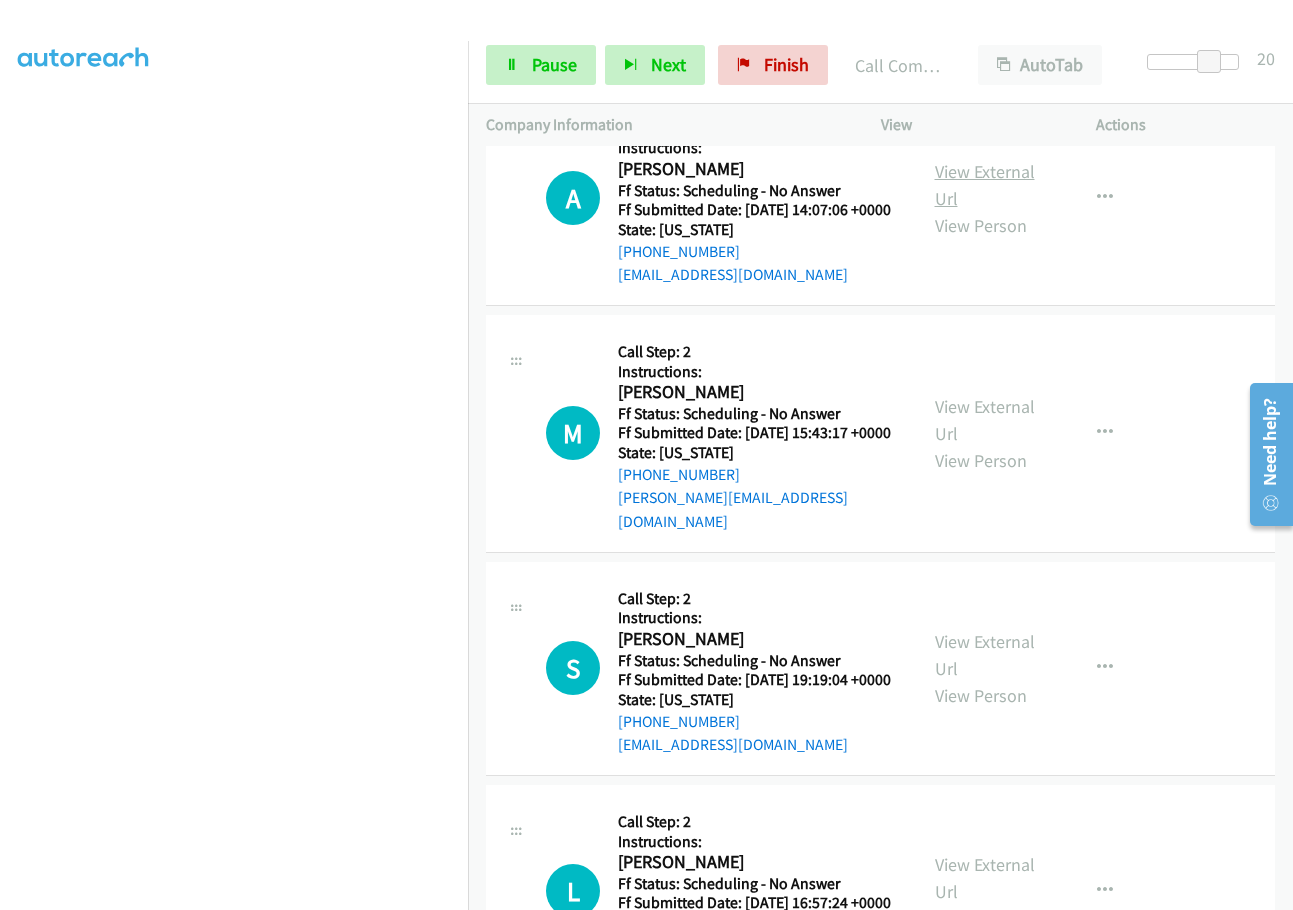 click on "View External Url" at bounding box center [985, 185] 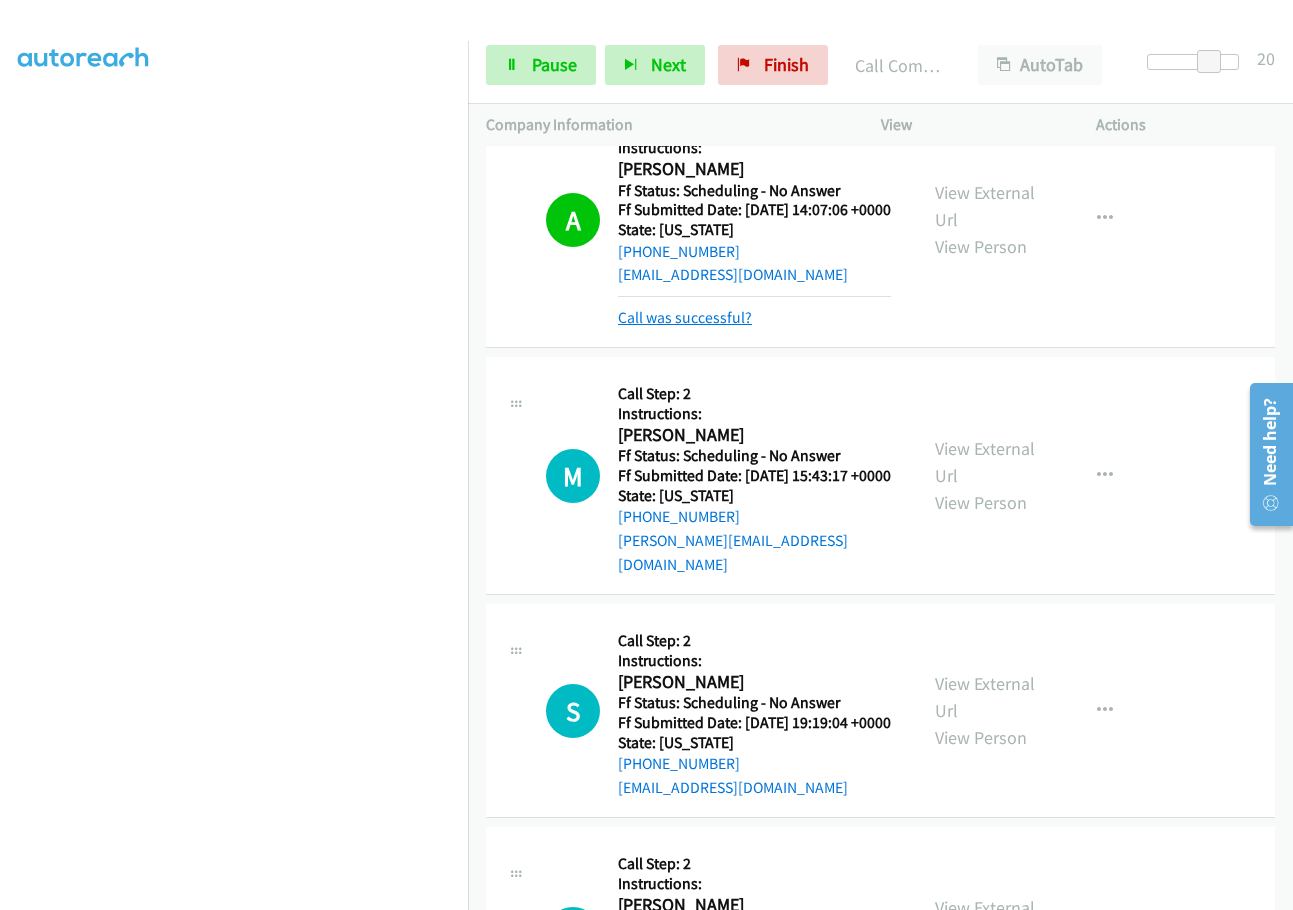 click on "Call was successful?" at bounding box center (685, 317) 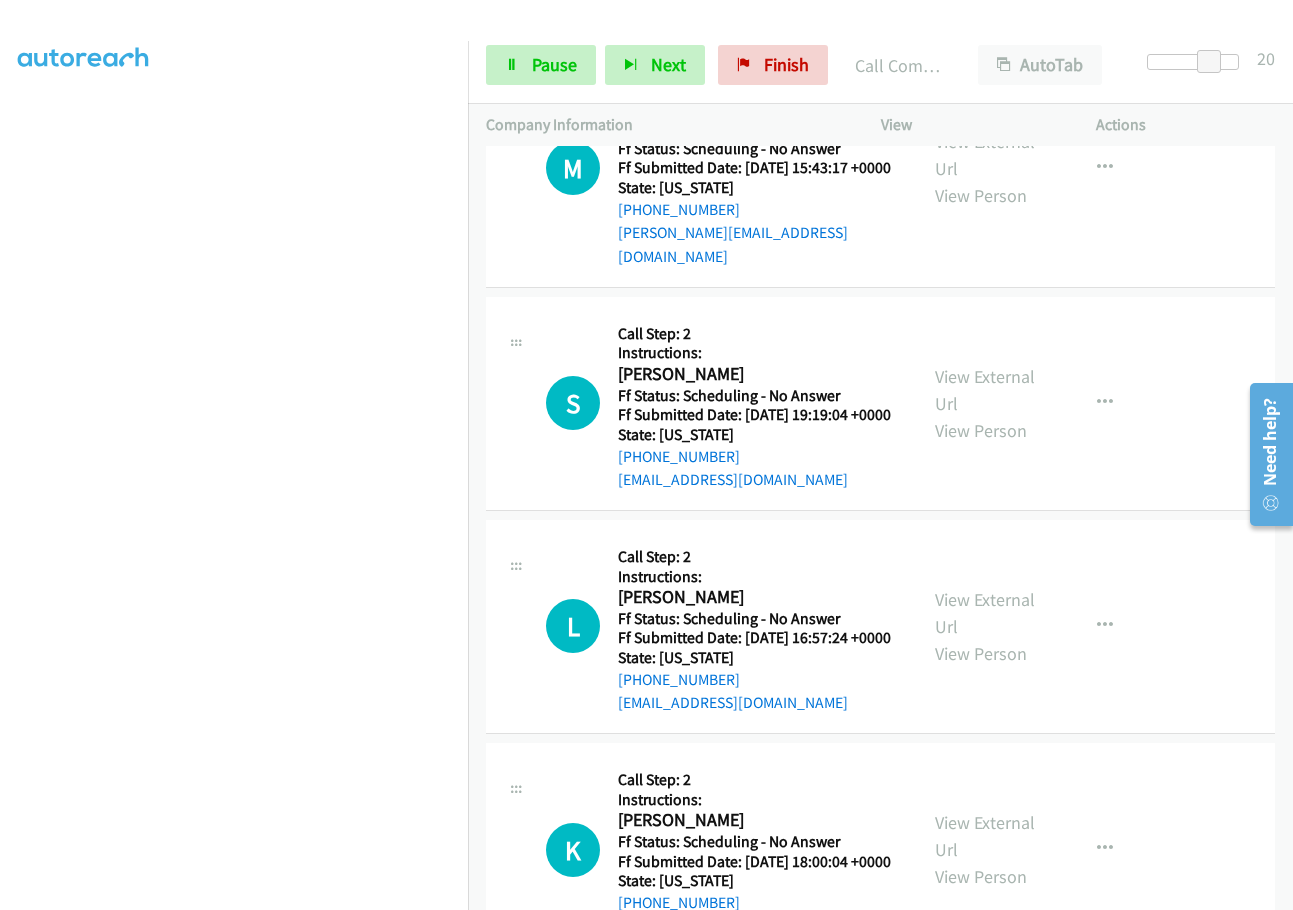 scroll, scrollTop: 1400, scrollLeft: 0, axis: vertical 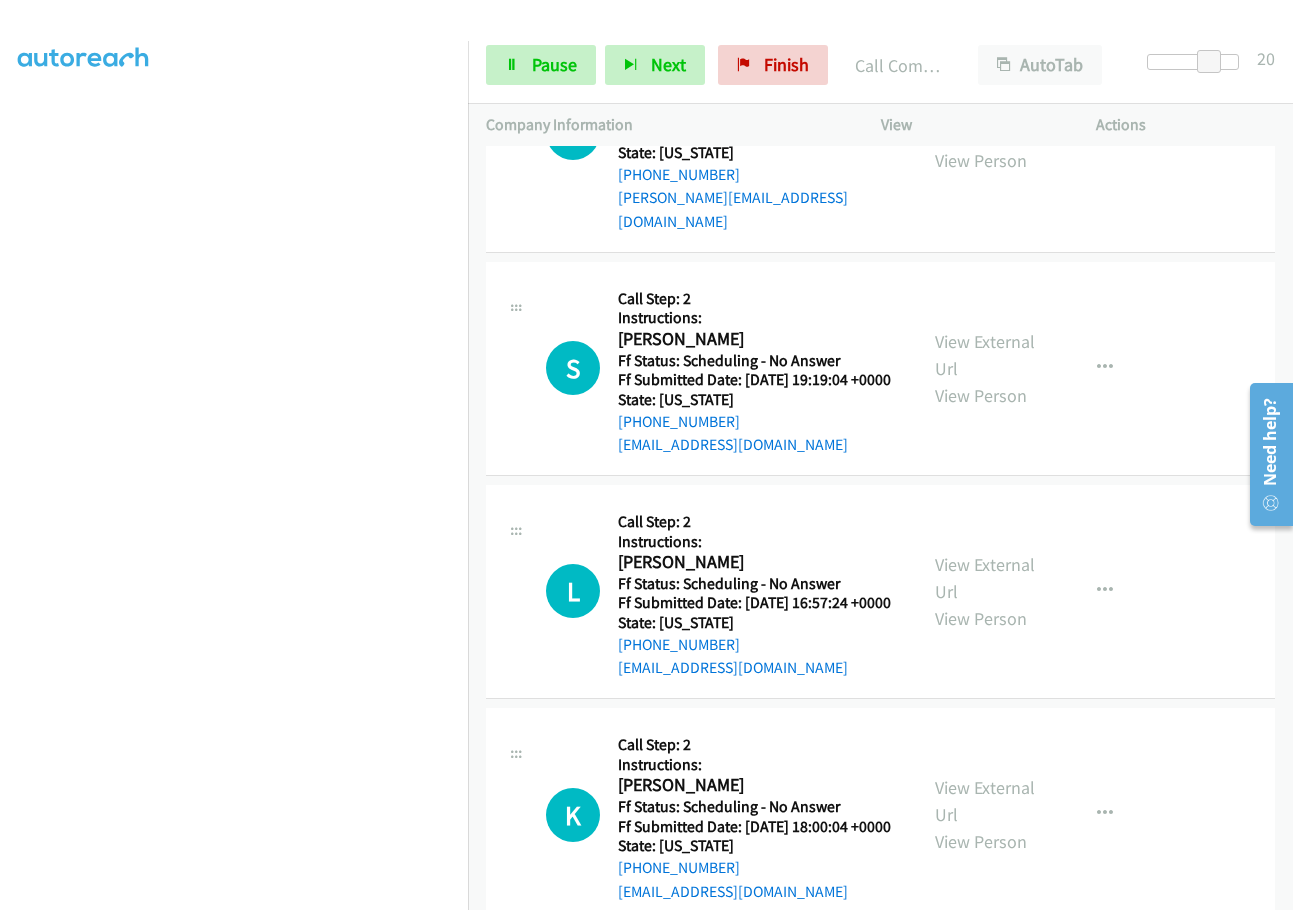 click on "View External Url" at bounding box center [985, 120] 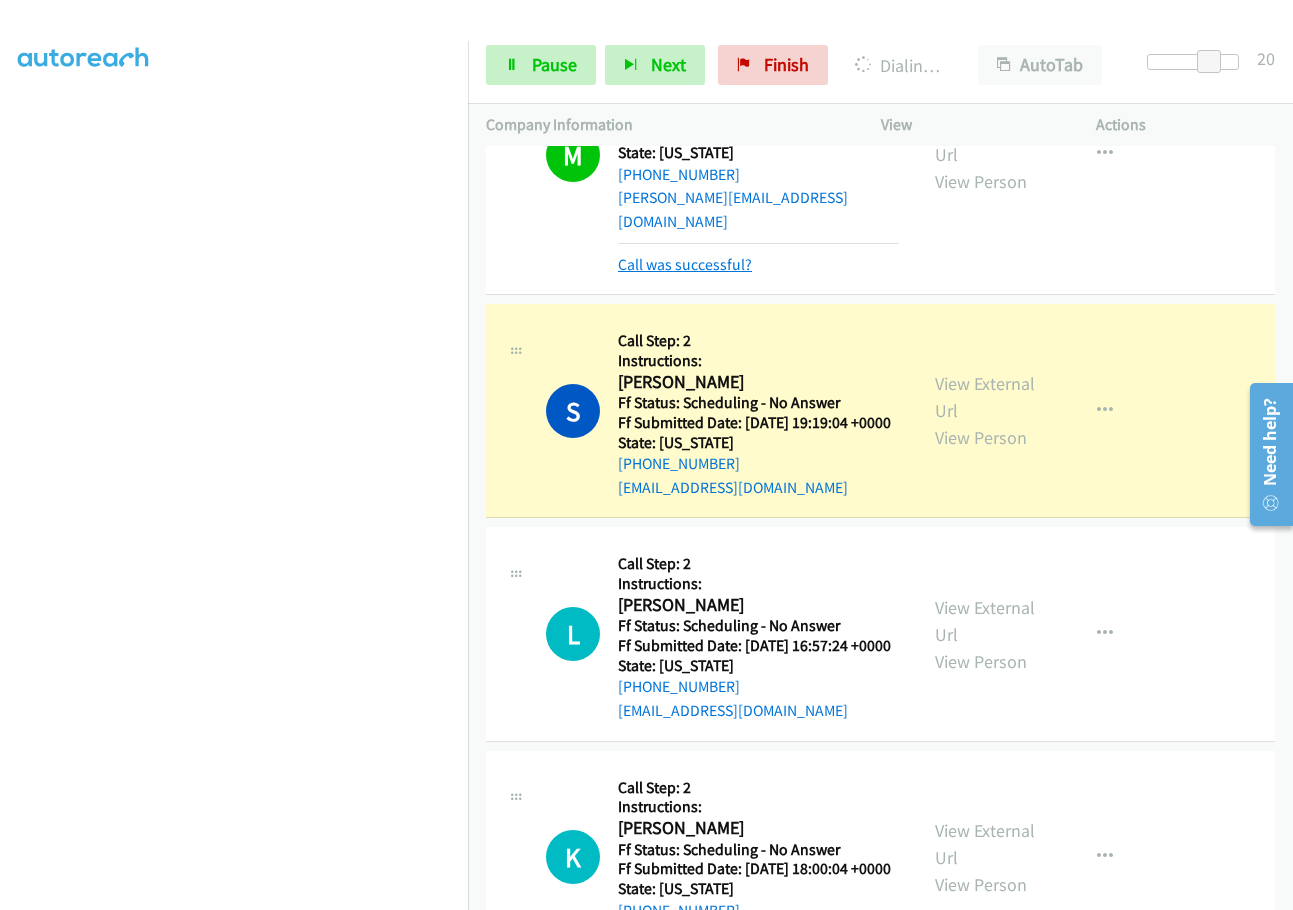 click on "Call was successful?" at bounding box center (685, 264) 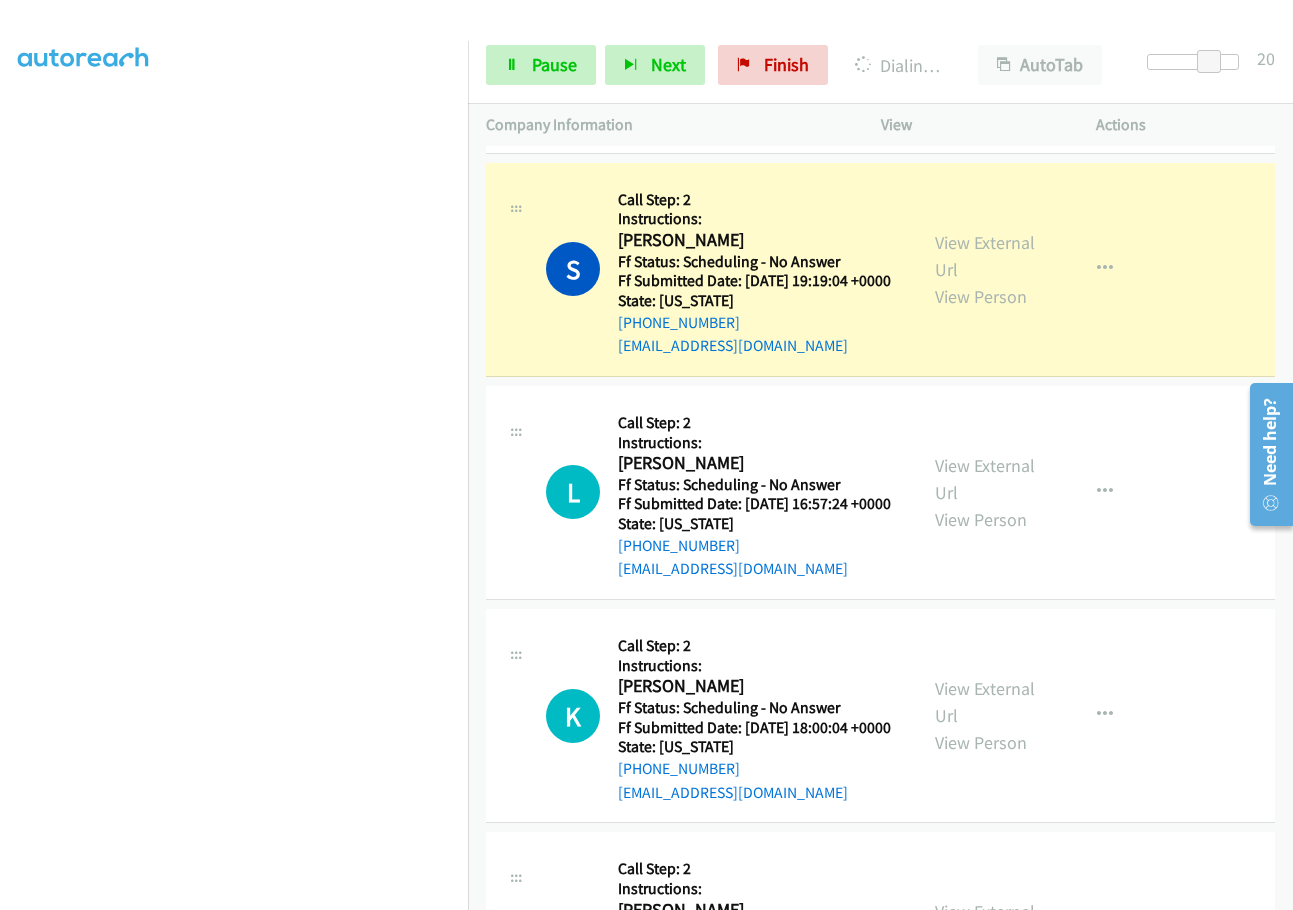 scroll, scrollTop: 1600, scrollLeft: 0, axis: vertical 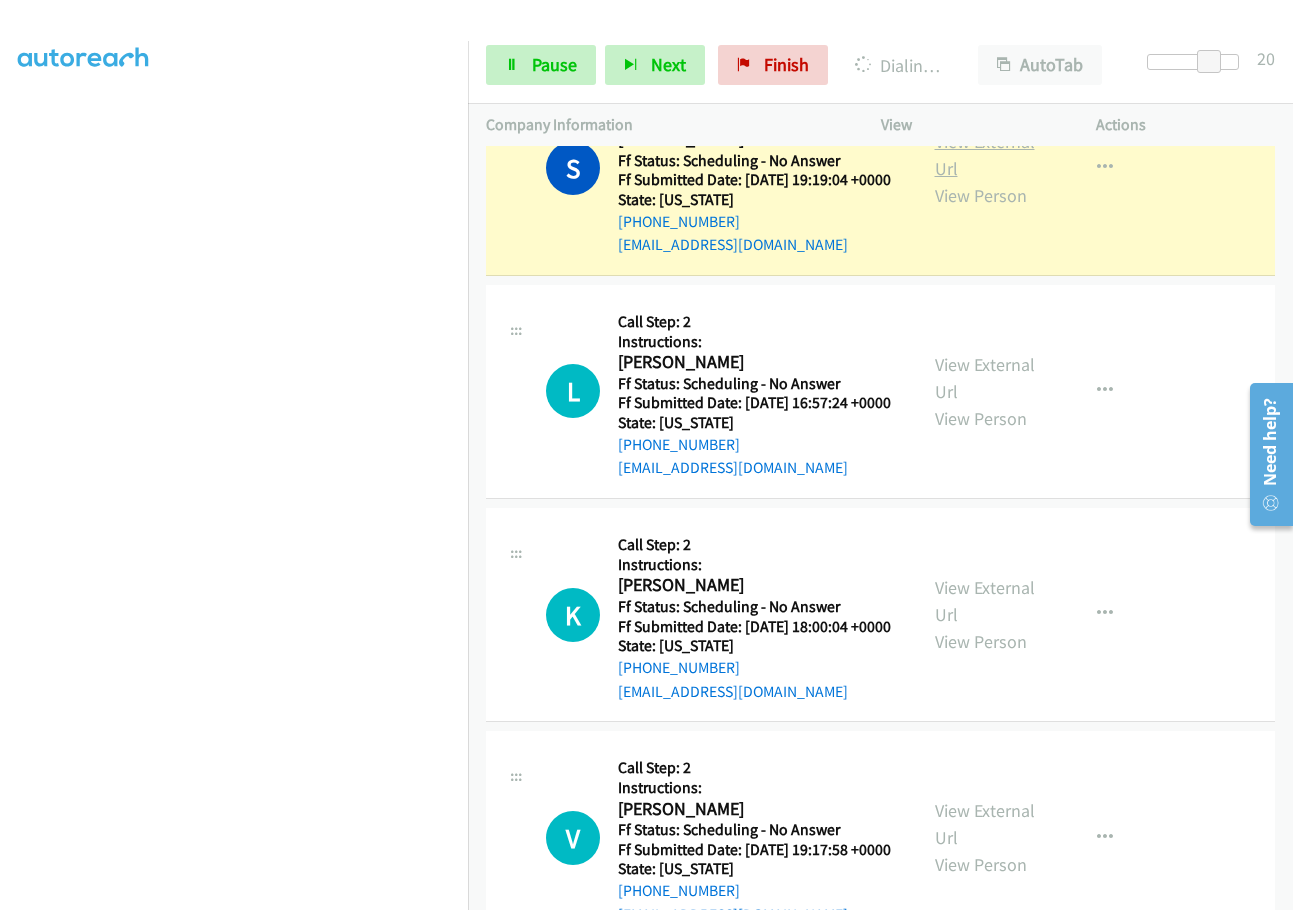 click on "View External Url" at bounding box center (985, 155) 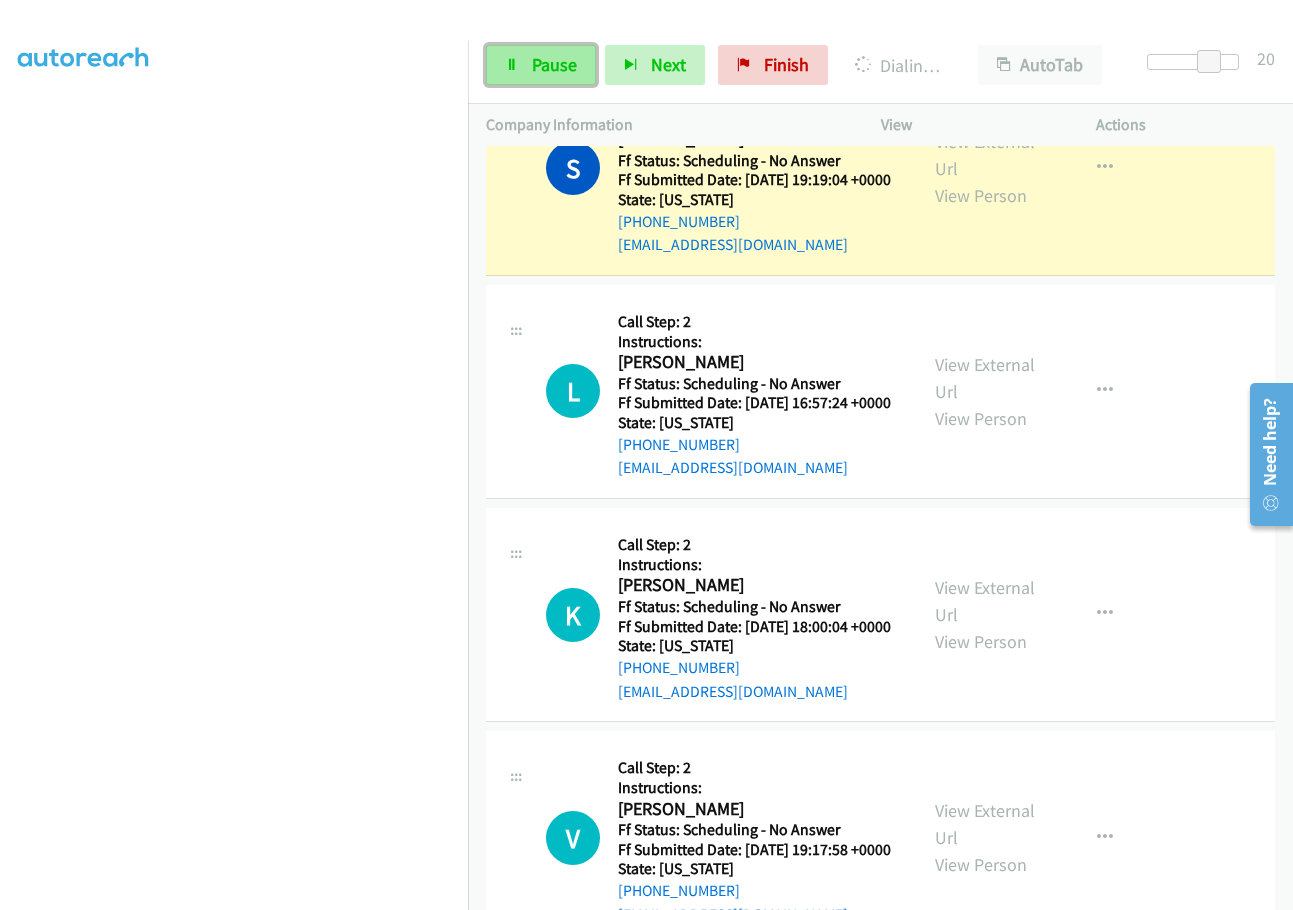 click on "Pause" at bounding box center (541, 65) 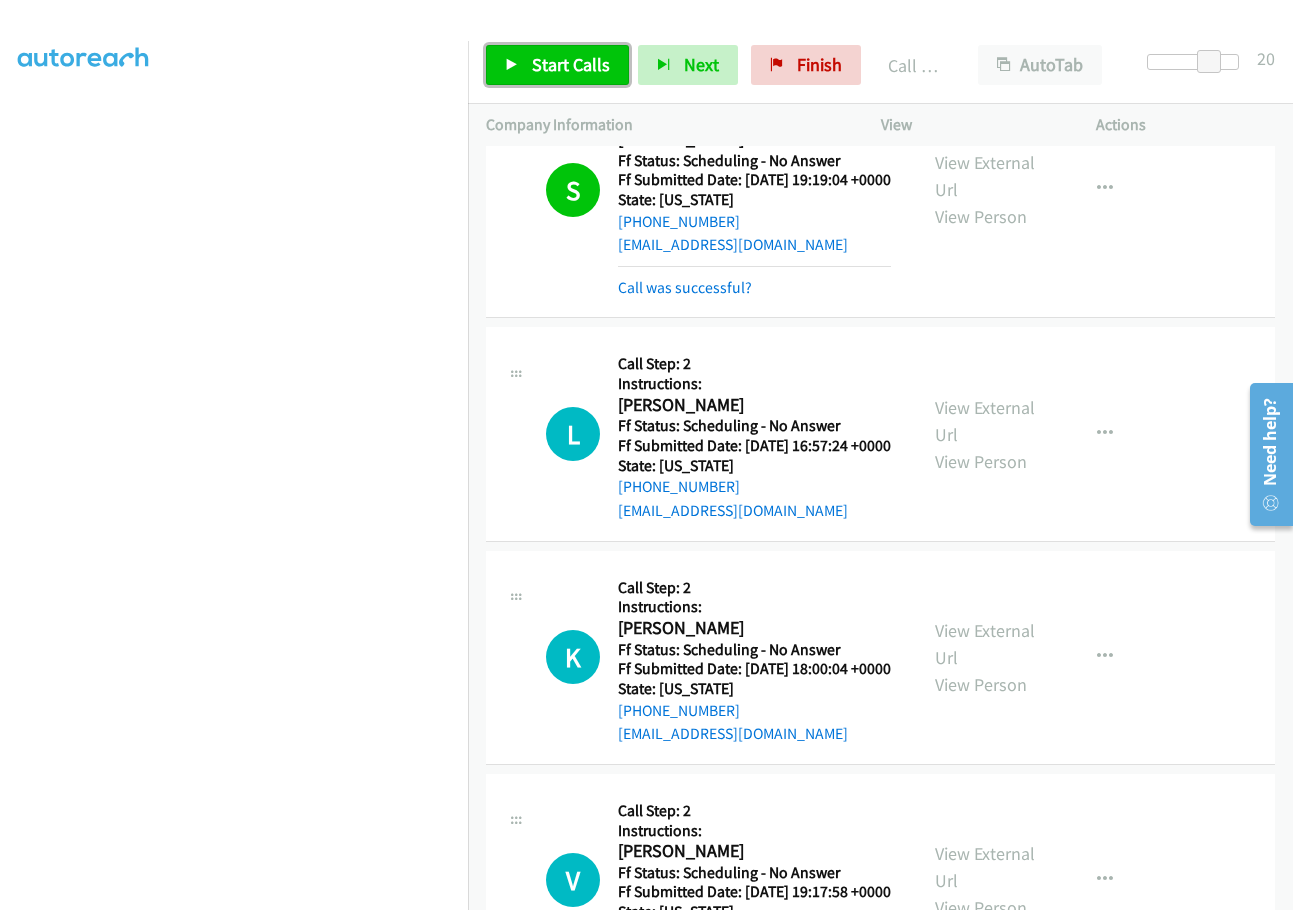 click on "Start Calls" at bounding box center [571, 64] 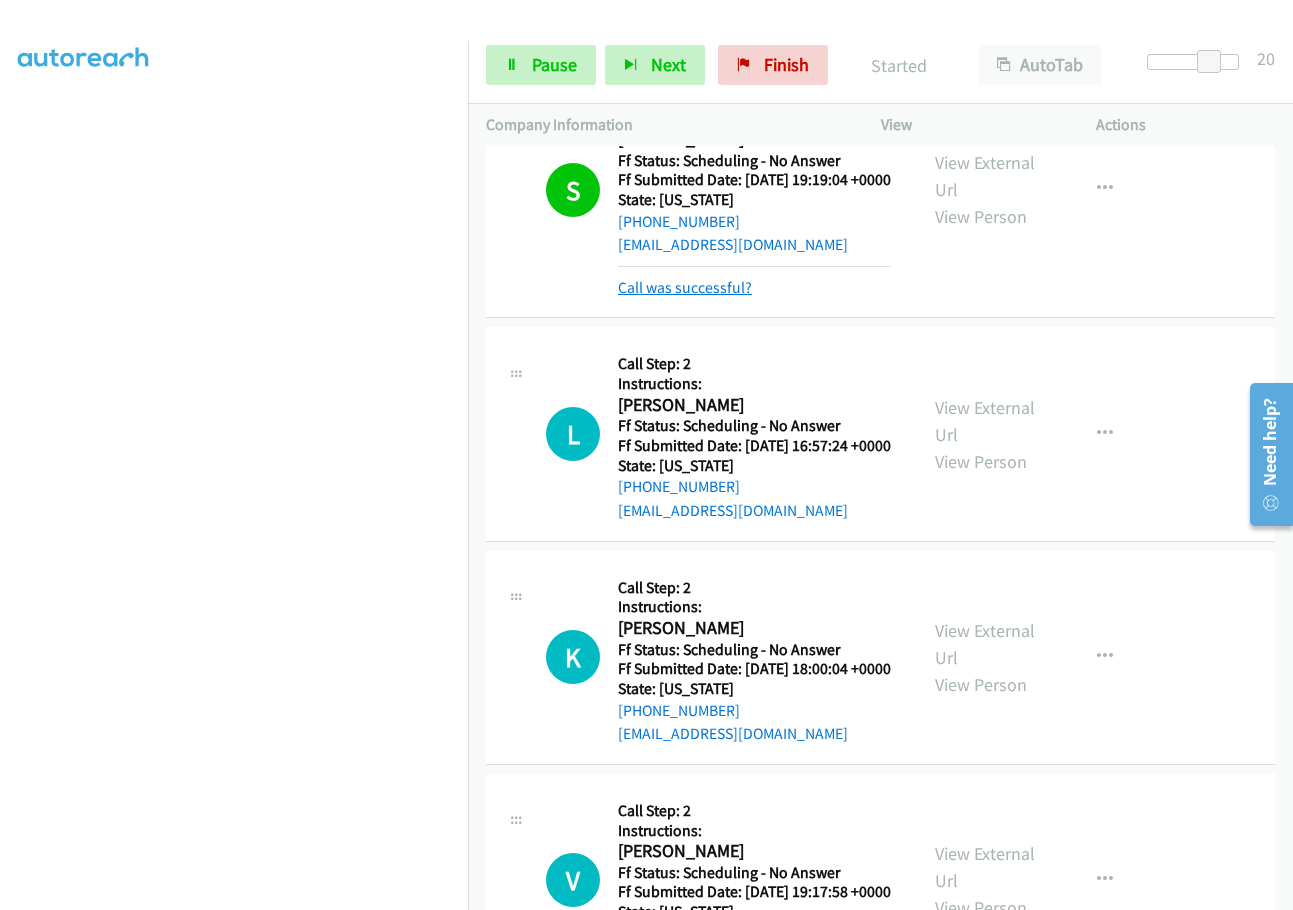 click on "Call was successful?" at bounding box center [685, 287] 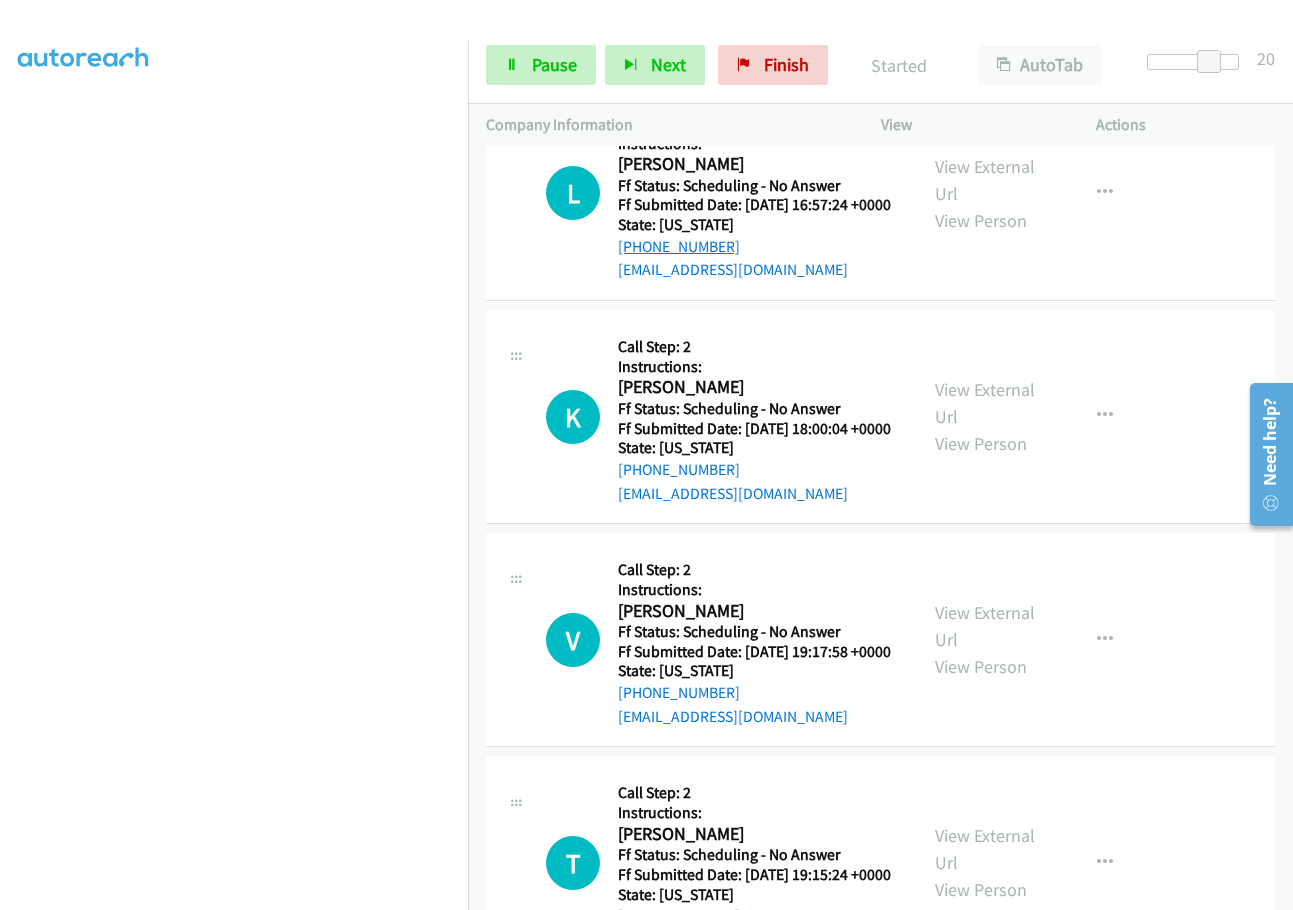 scroll, scrollTop: 1800, scrollLeft: 0, axis: vertical 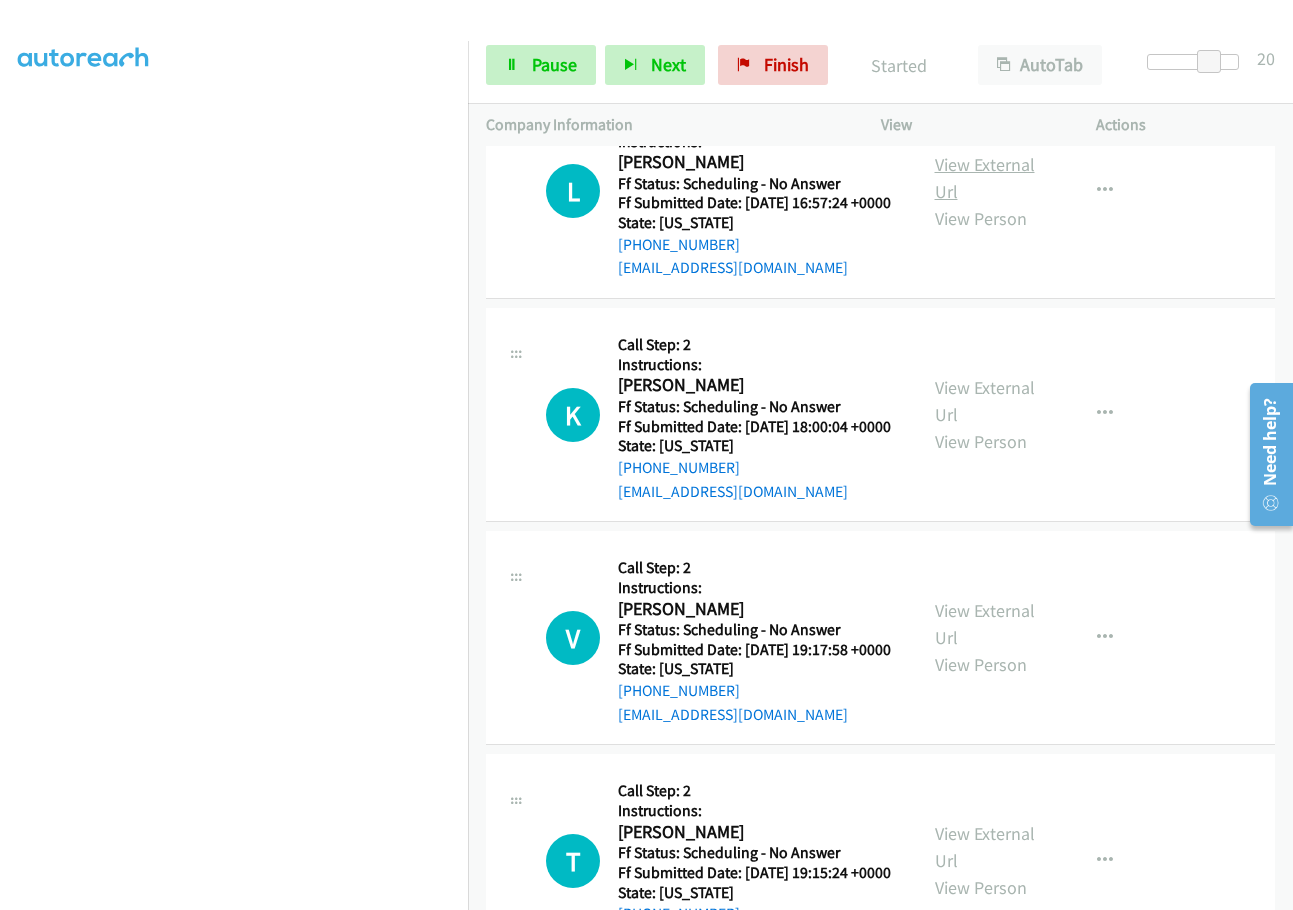 click on "View External Url" at bounding box center [985, 178] 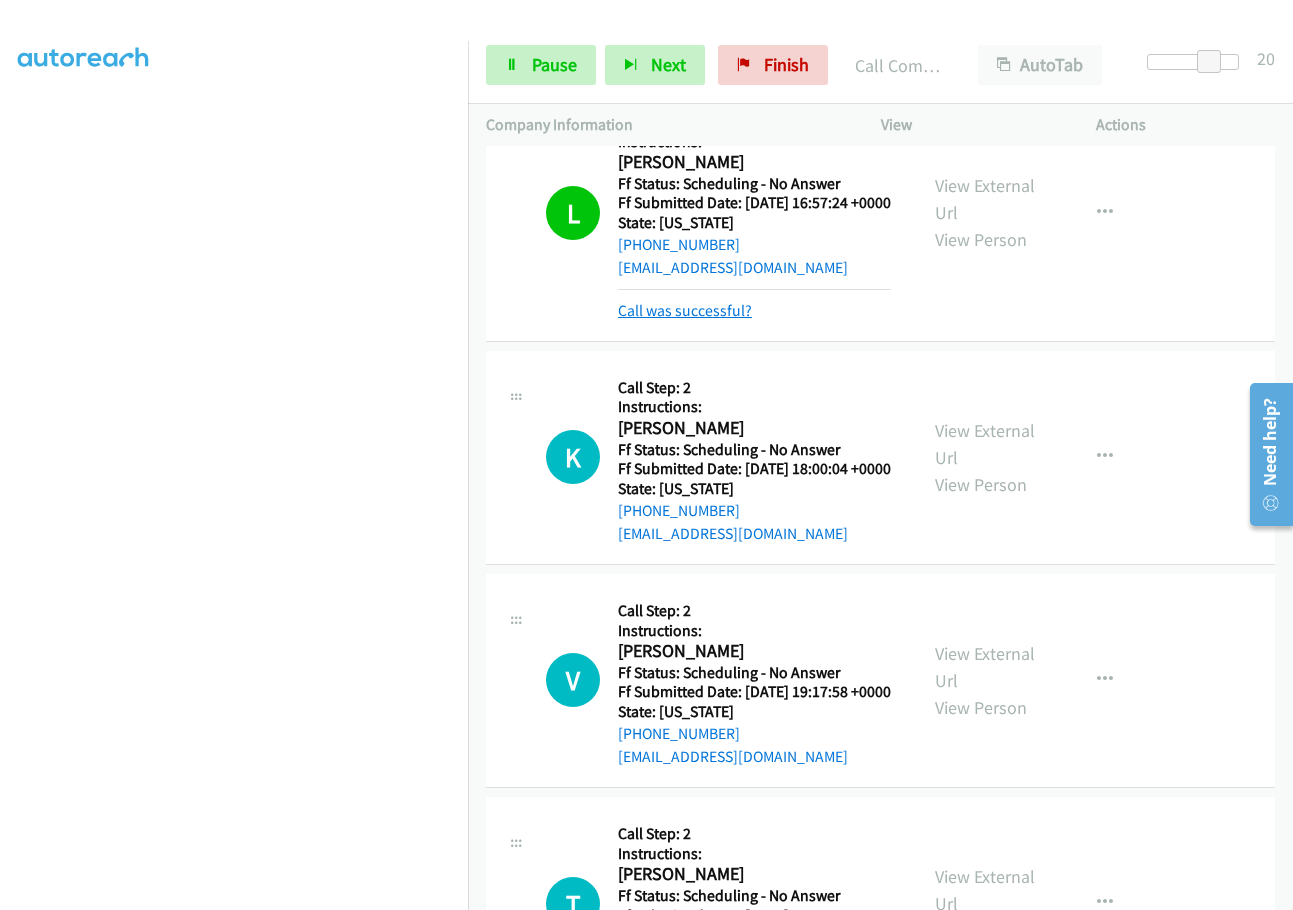 click on "Call was successful?" at bounding box center [685, 310] 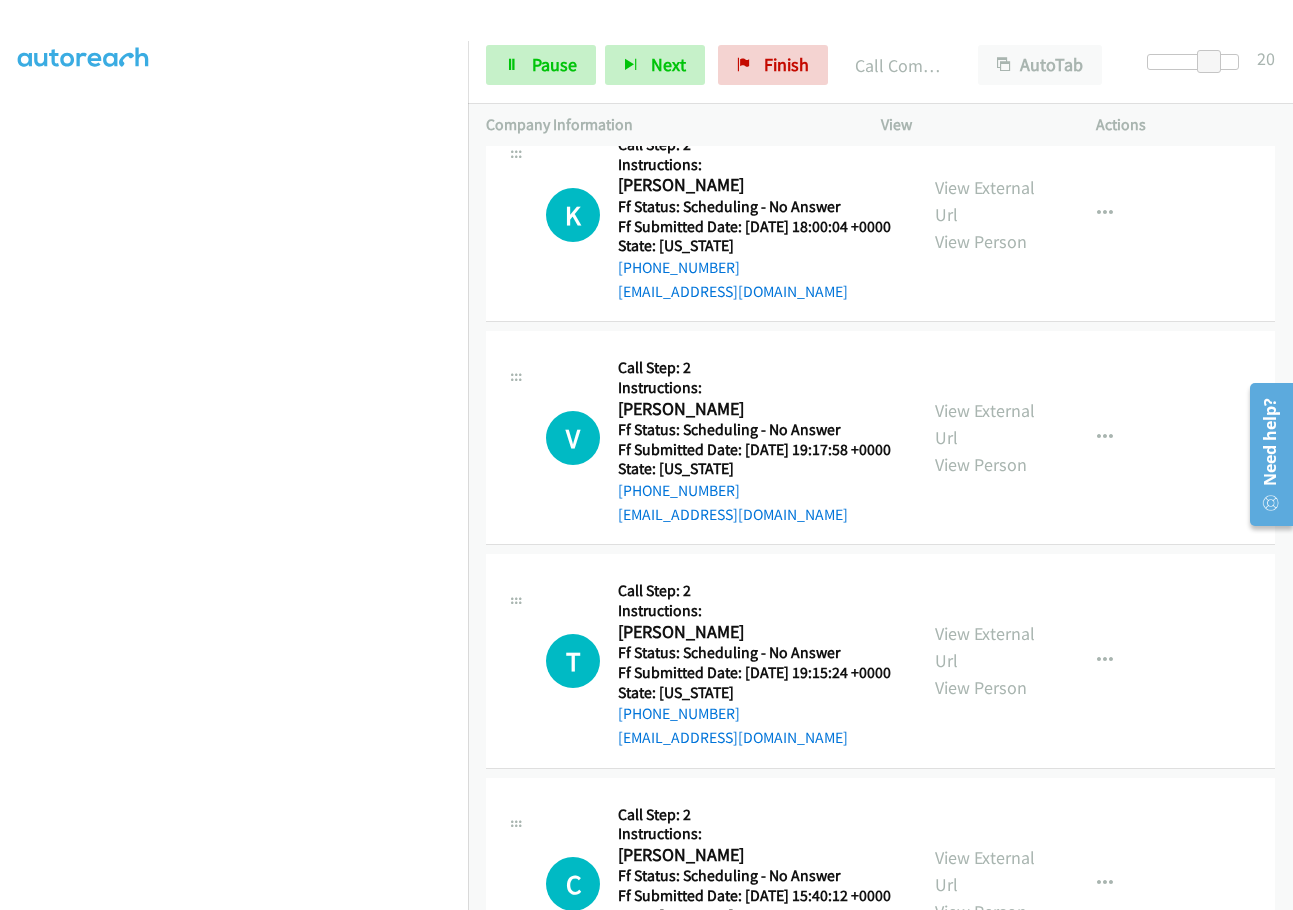 scroll, scrollTop: 2100, scrollLeft: 0, axis: vertical 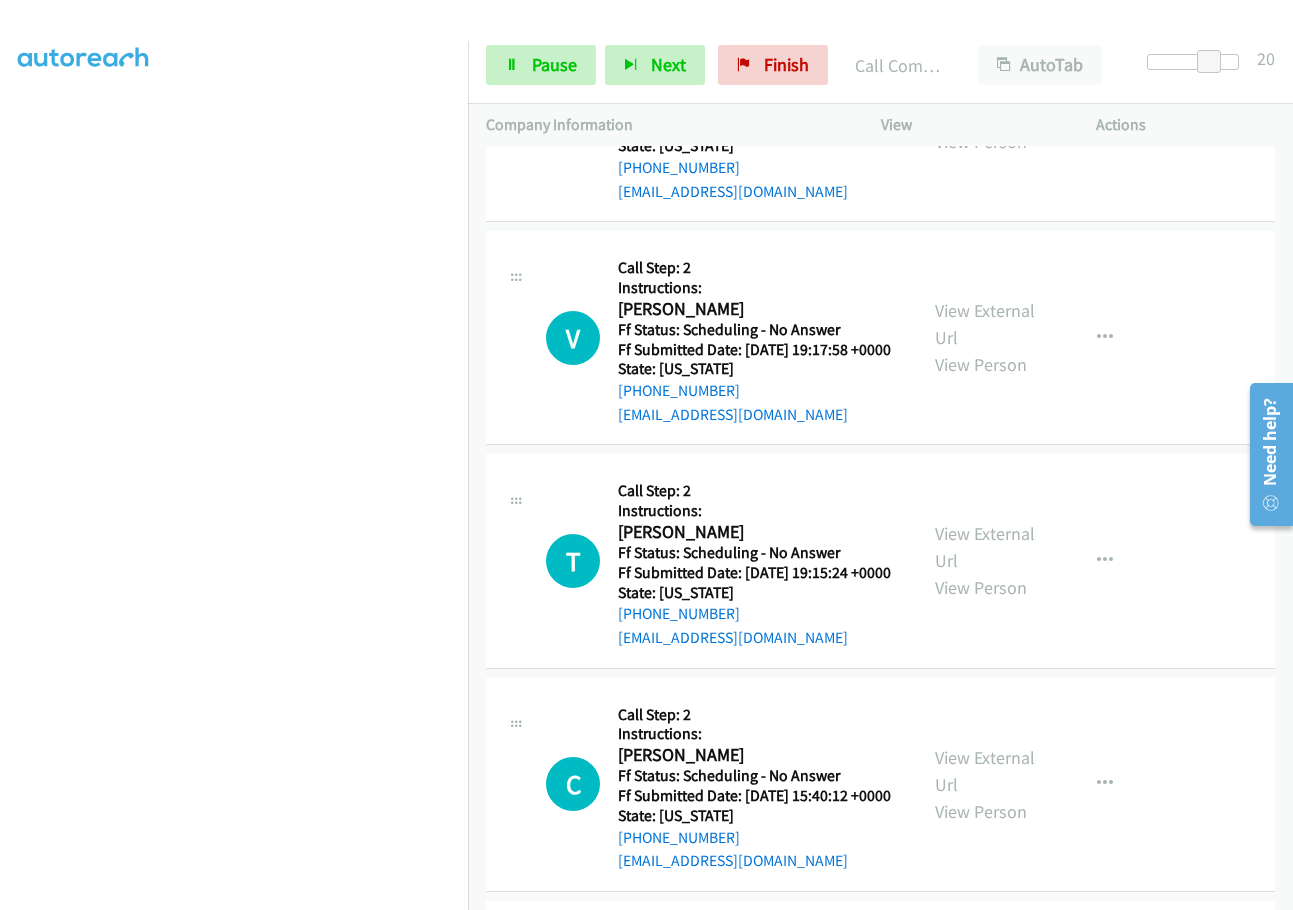 click on "View External Url" at bounding box center (985, 101) 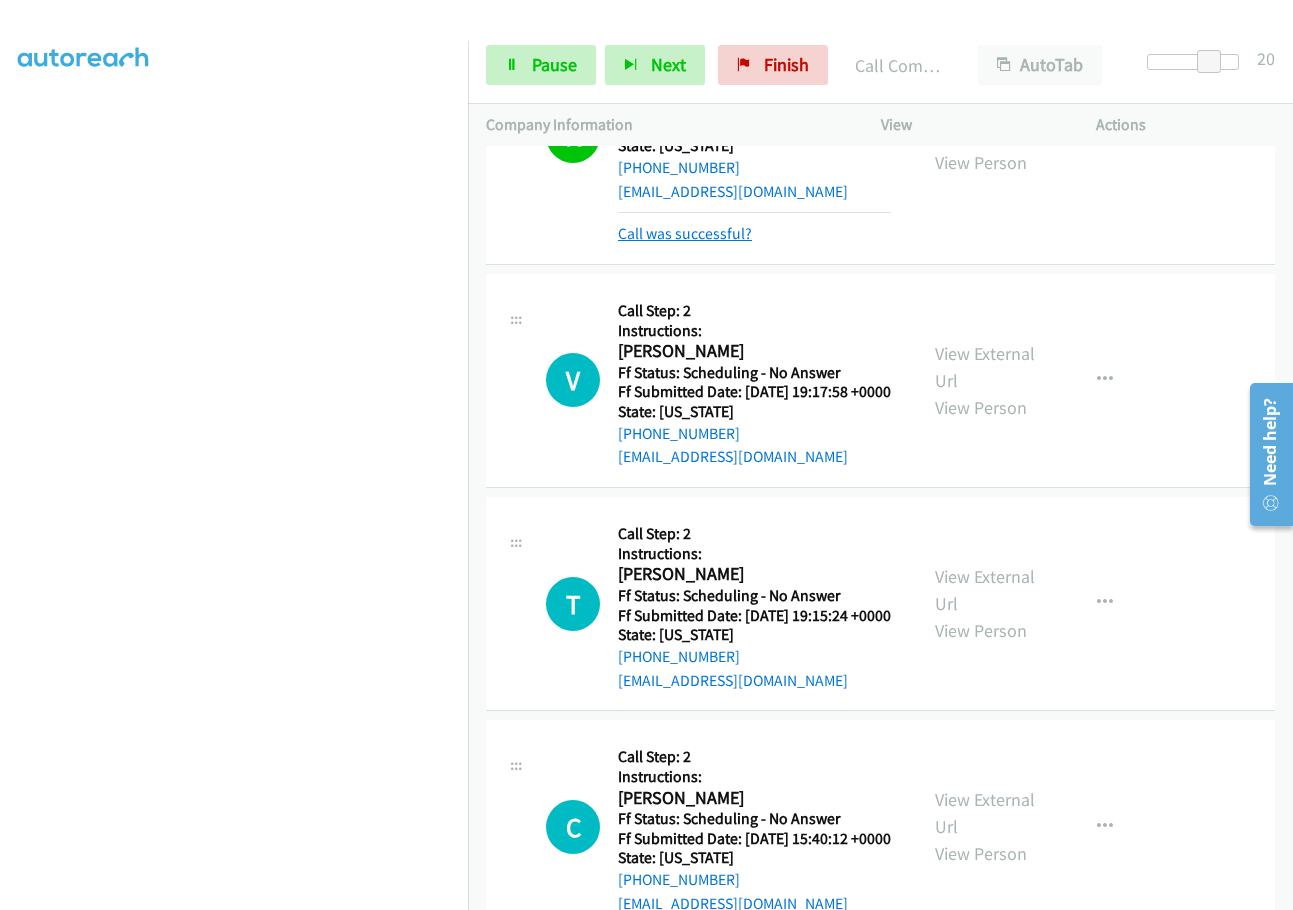 click on "Call was successful?" at bounding box center [685, 233] 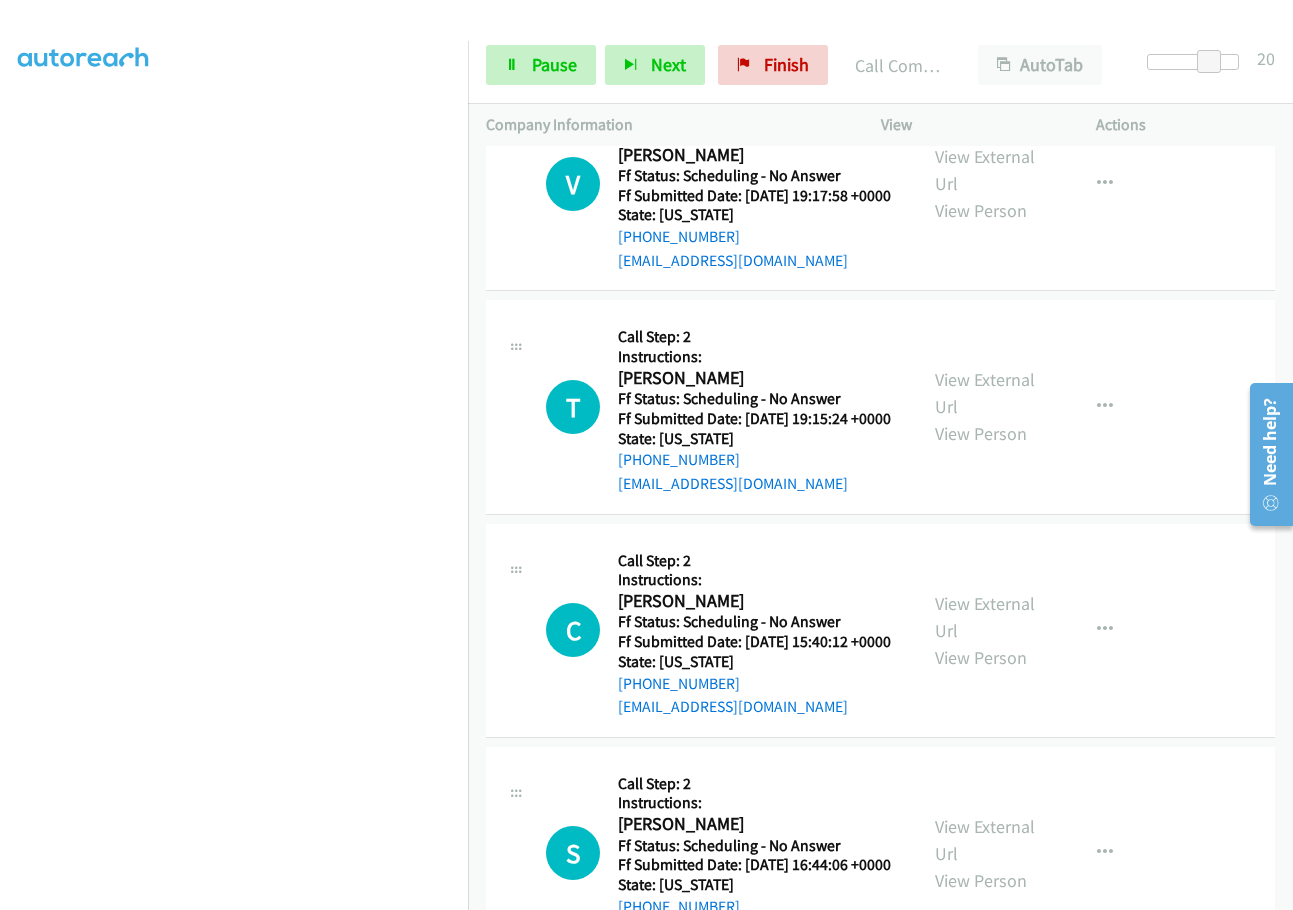 scroll, scrollTop: 2300, scrollLeft: 0, axis: vertical 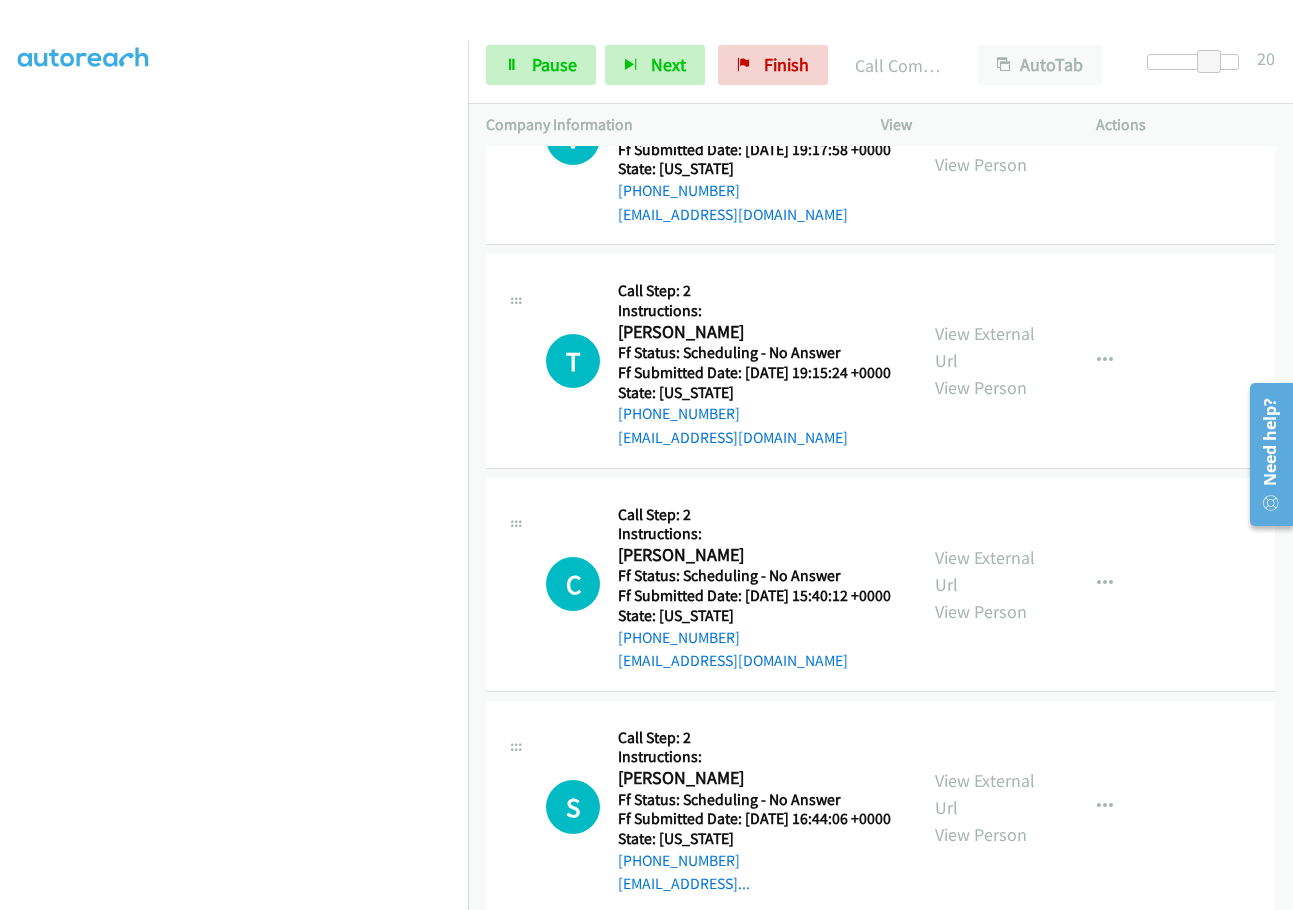 click on "View External Url" at bounding box center (985, 124) 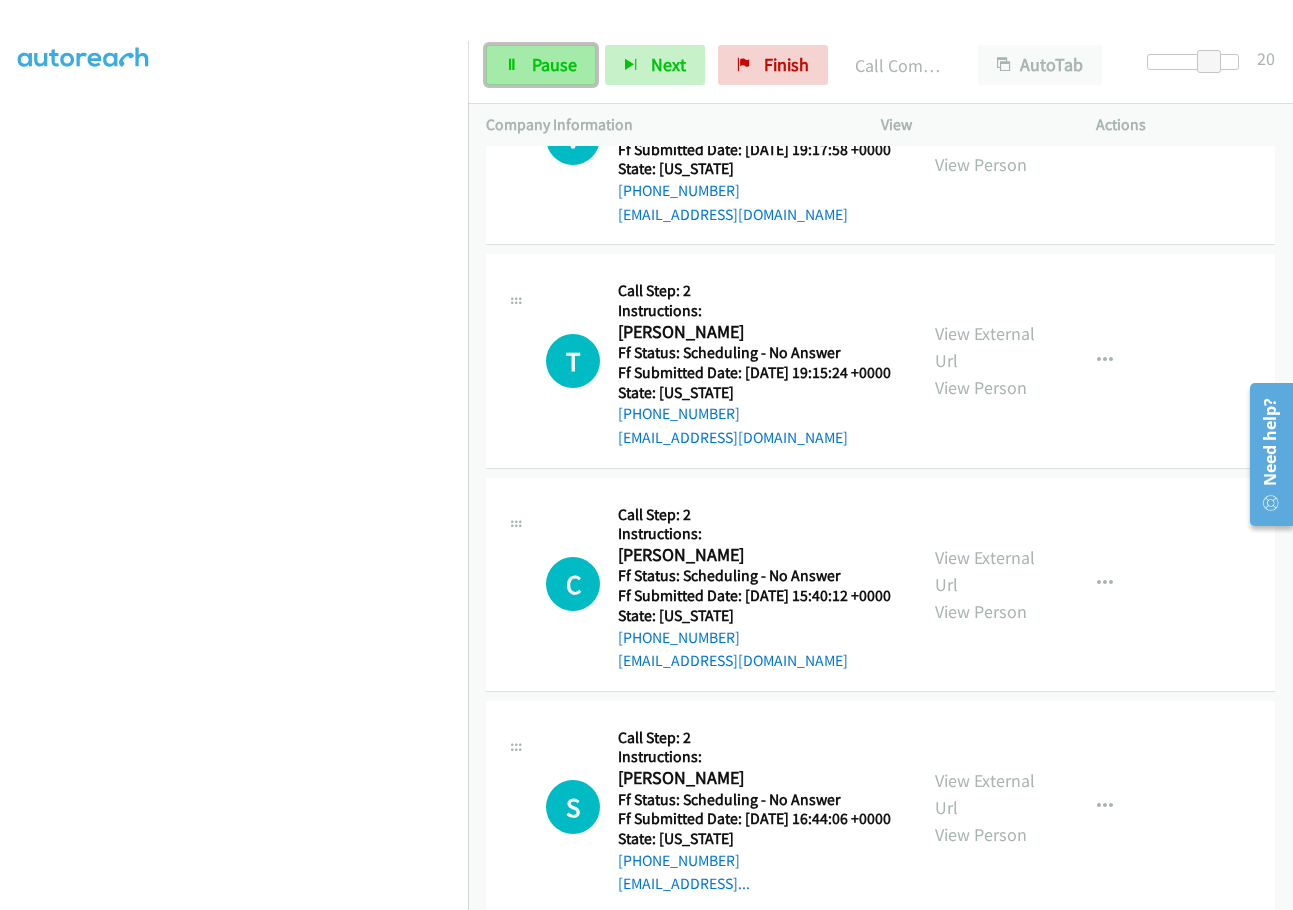 click on "Pause" at bounding box center [541, 65] 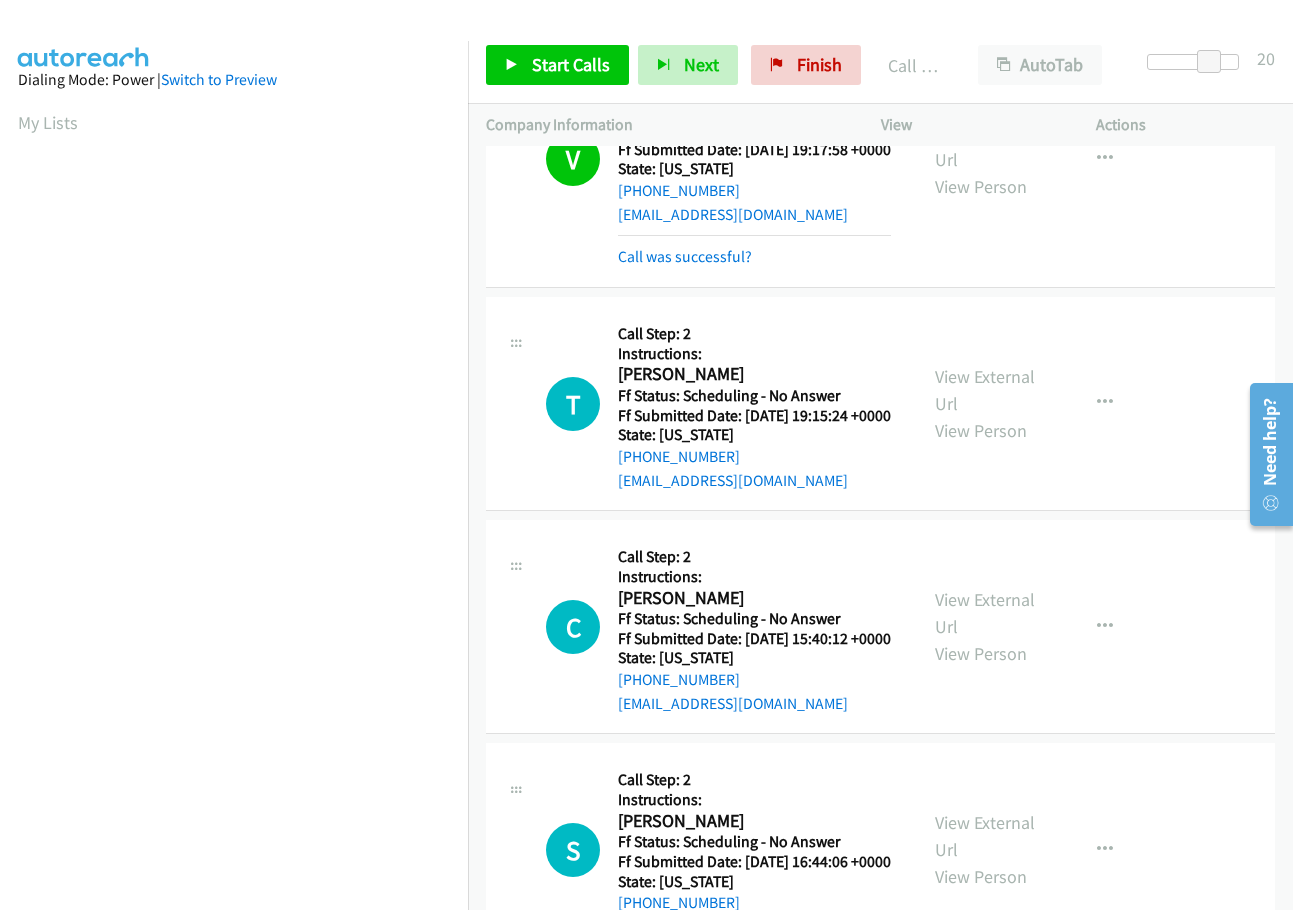 scroll, scrollTop: 212, scrollLeft: 0, axis: vertical 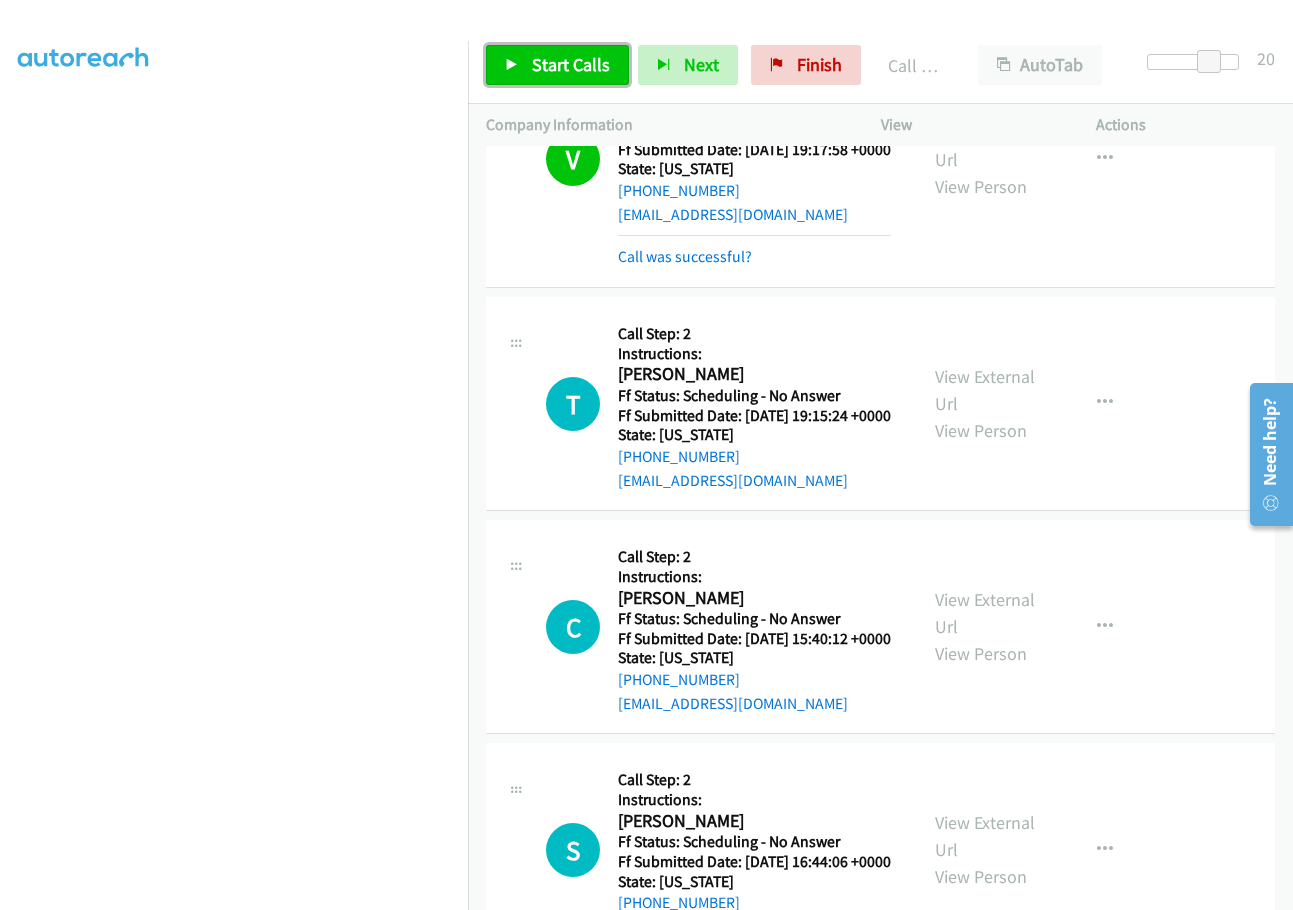 click on "Start Calls" at bounding box center (571, 64) 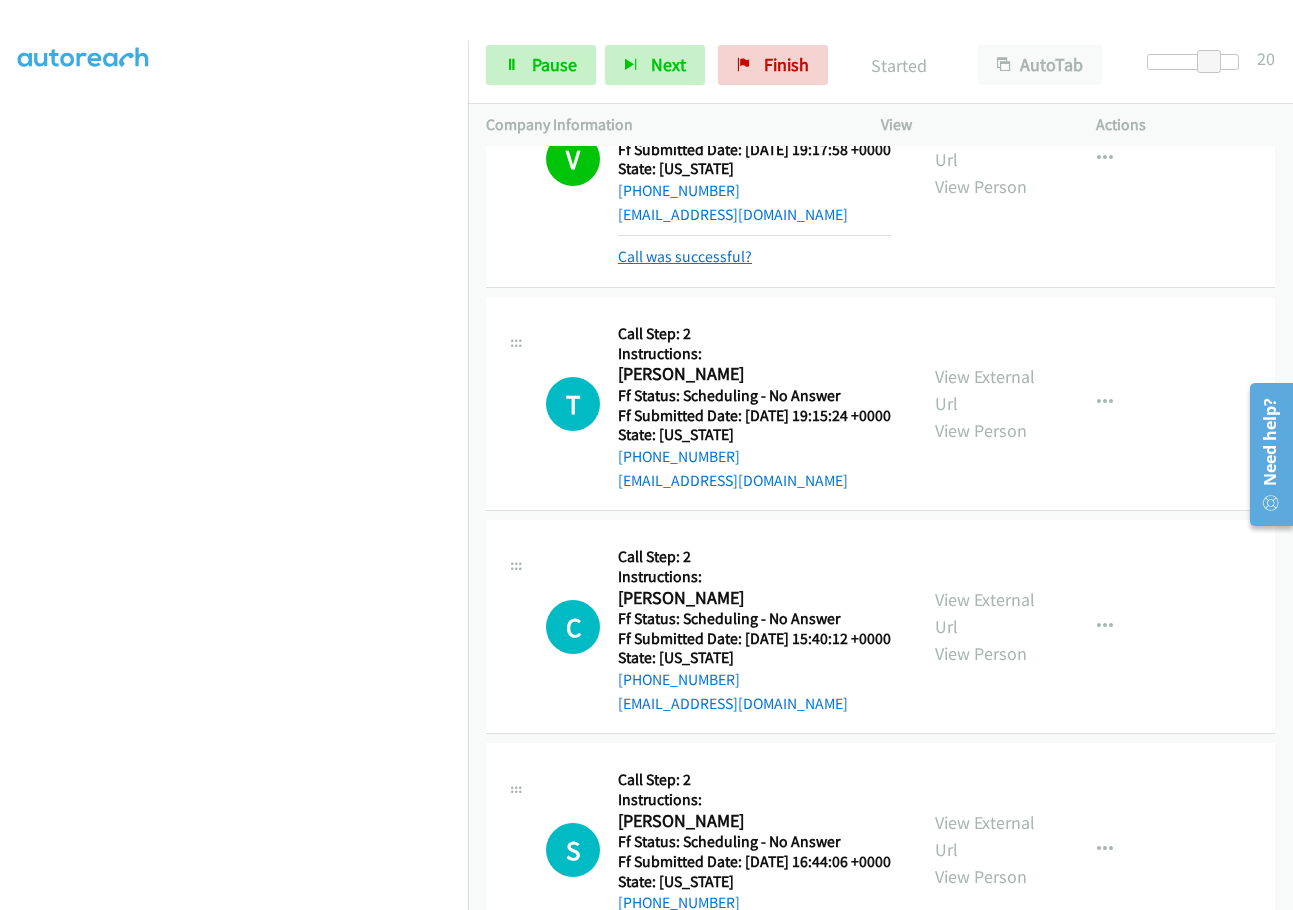 click on "Call was successful?" at bounding box center (685, 256) 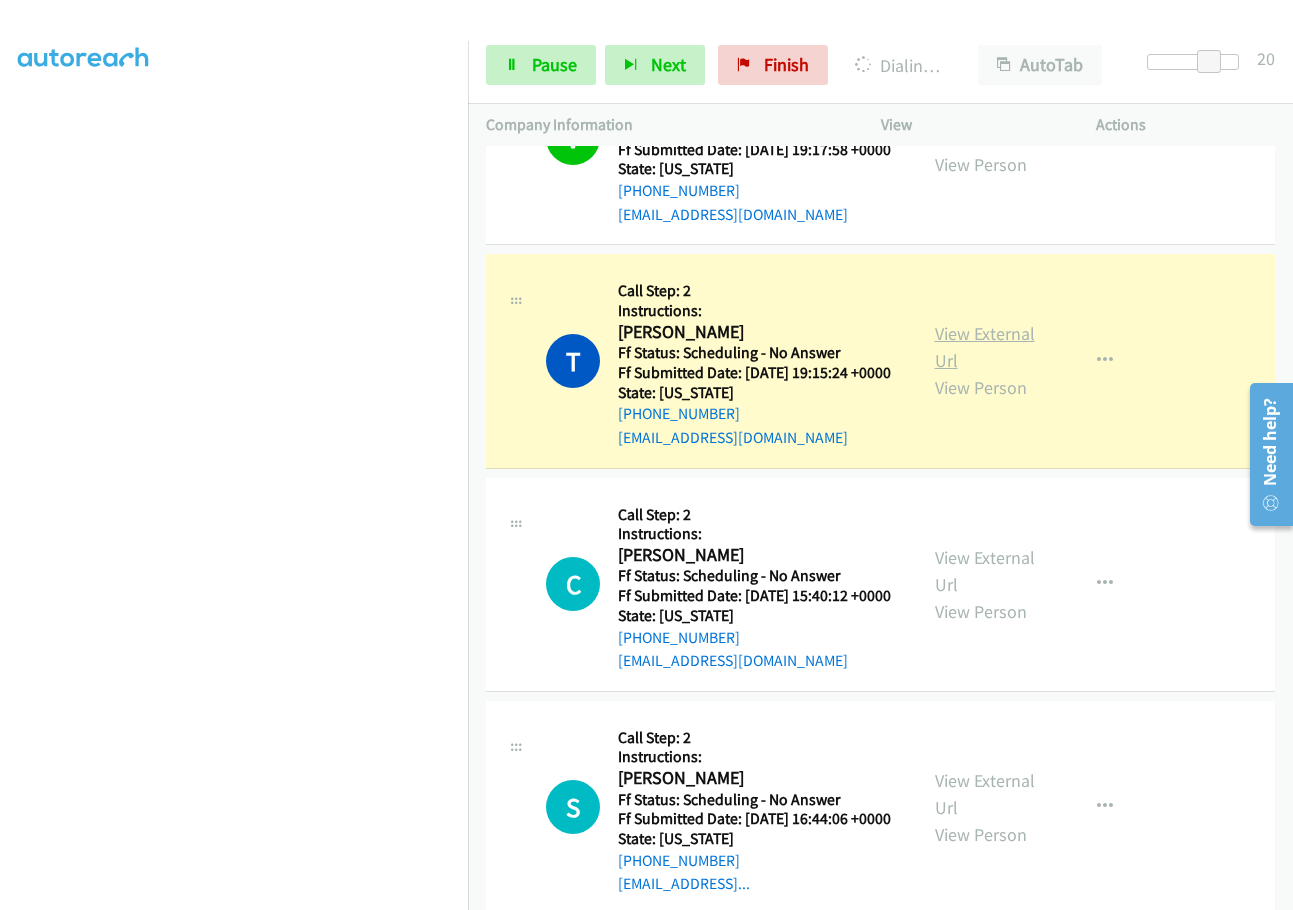 click on "View External Url" at bounding box center [985, 347] 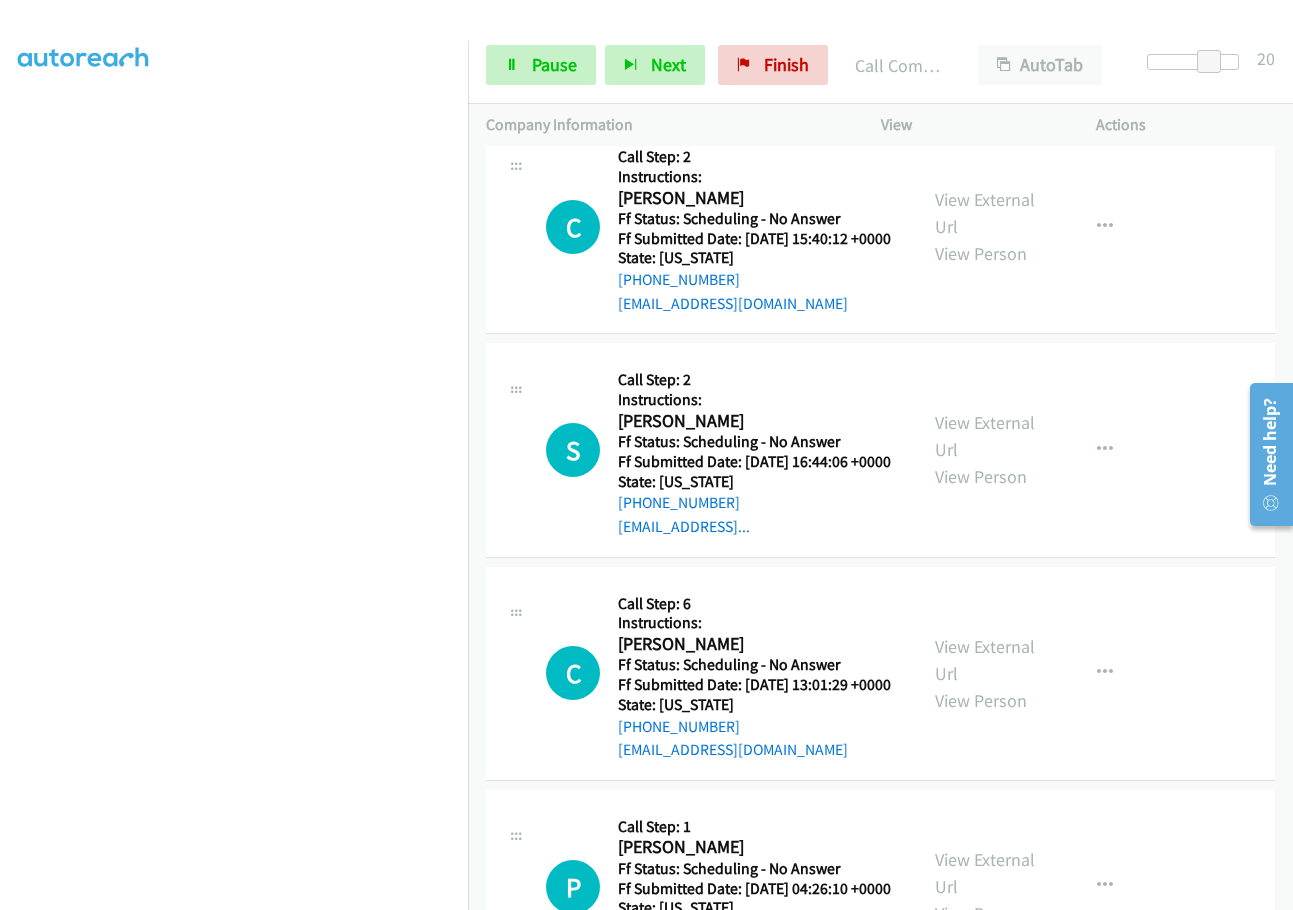 click on "Call was successful?" at bounding box center [685, 80] 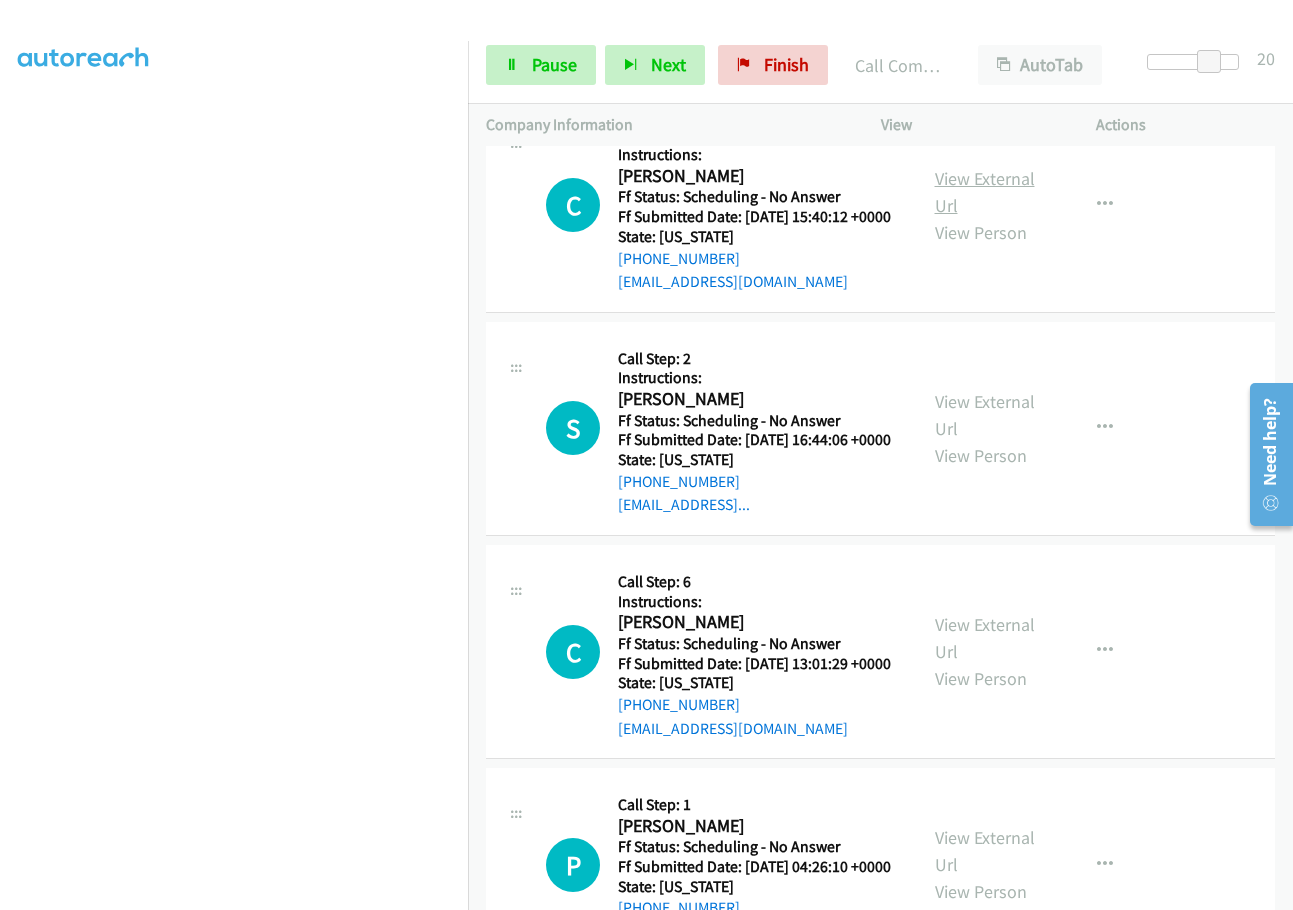 click on "View External Url" at bounding box center [985, 192] 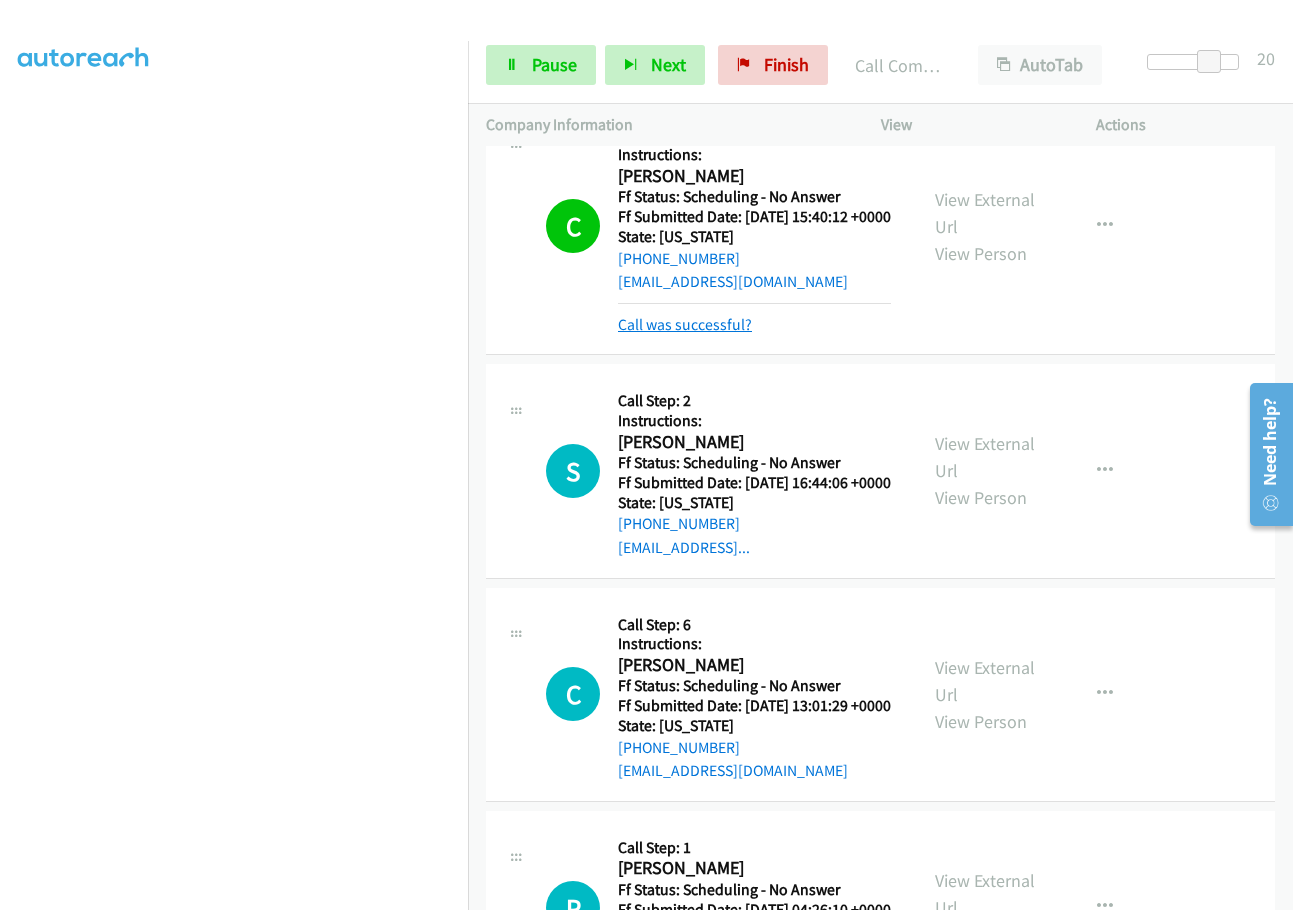click on "Call was successful?" at bounding box center [685, 324] 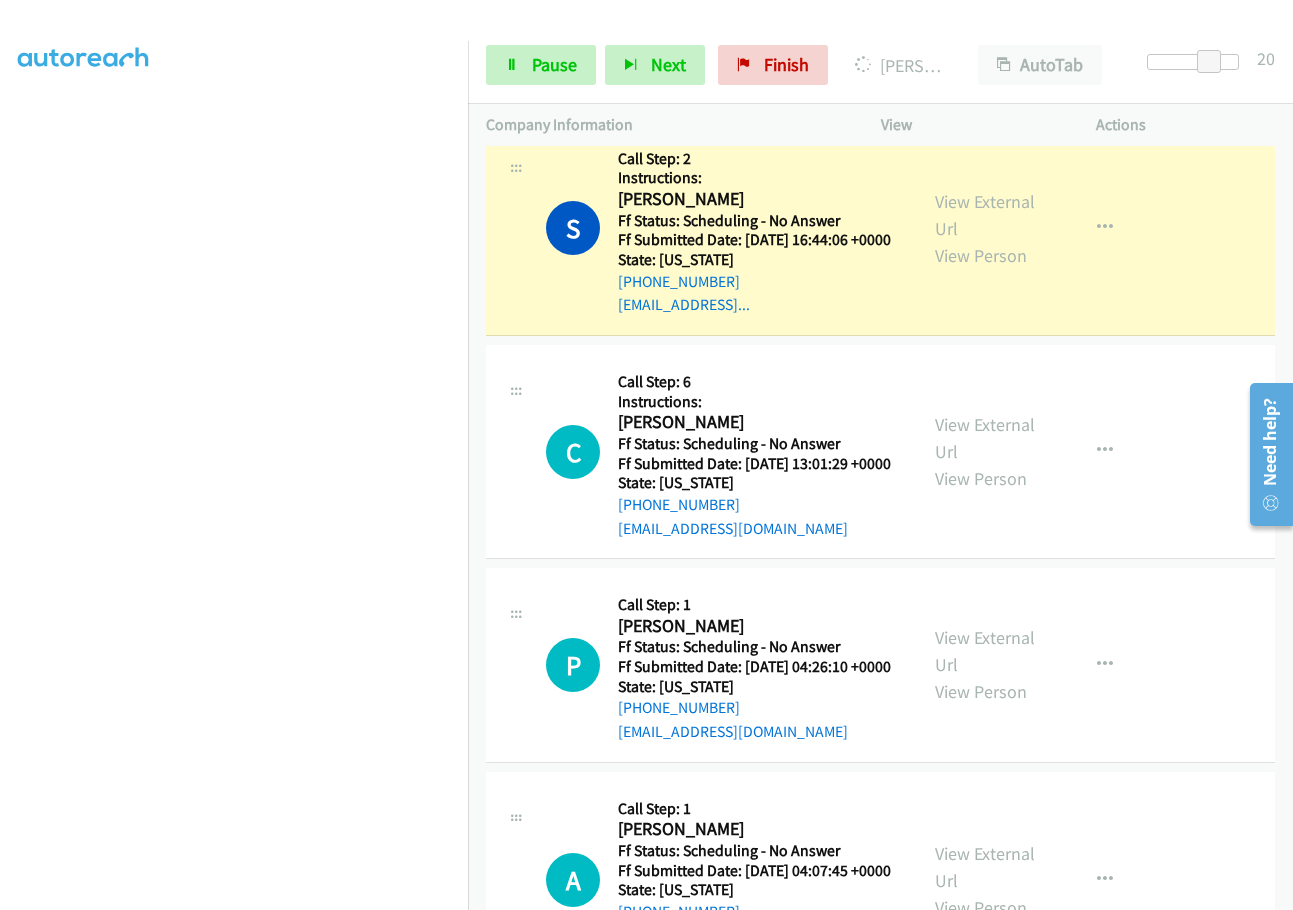 scroll, scrollTop: 3079, scrollLeft: 0, axis: vertical 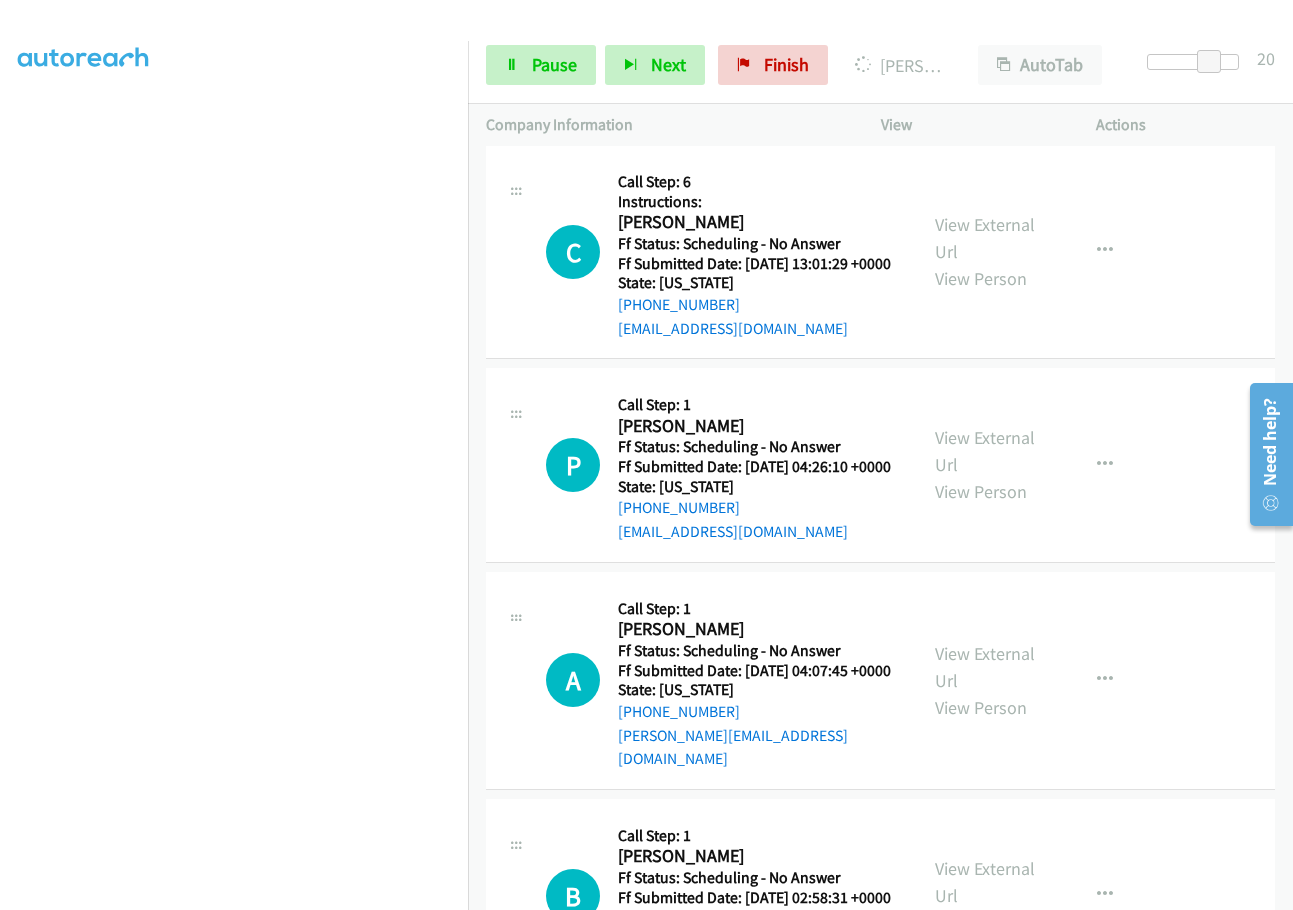 click on "View External Url" at bounding box center [985, 15] 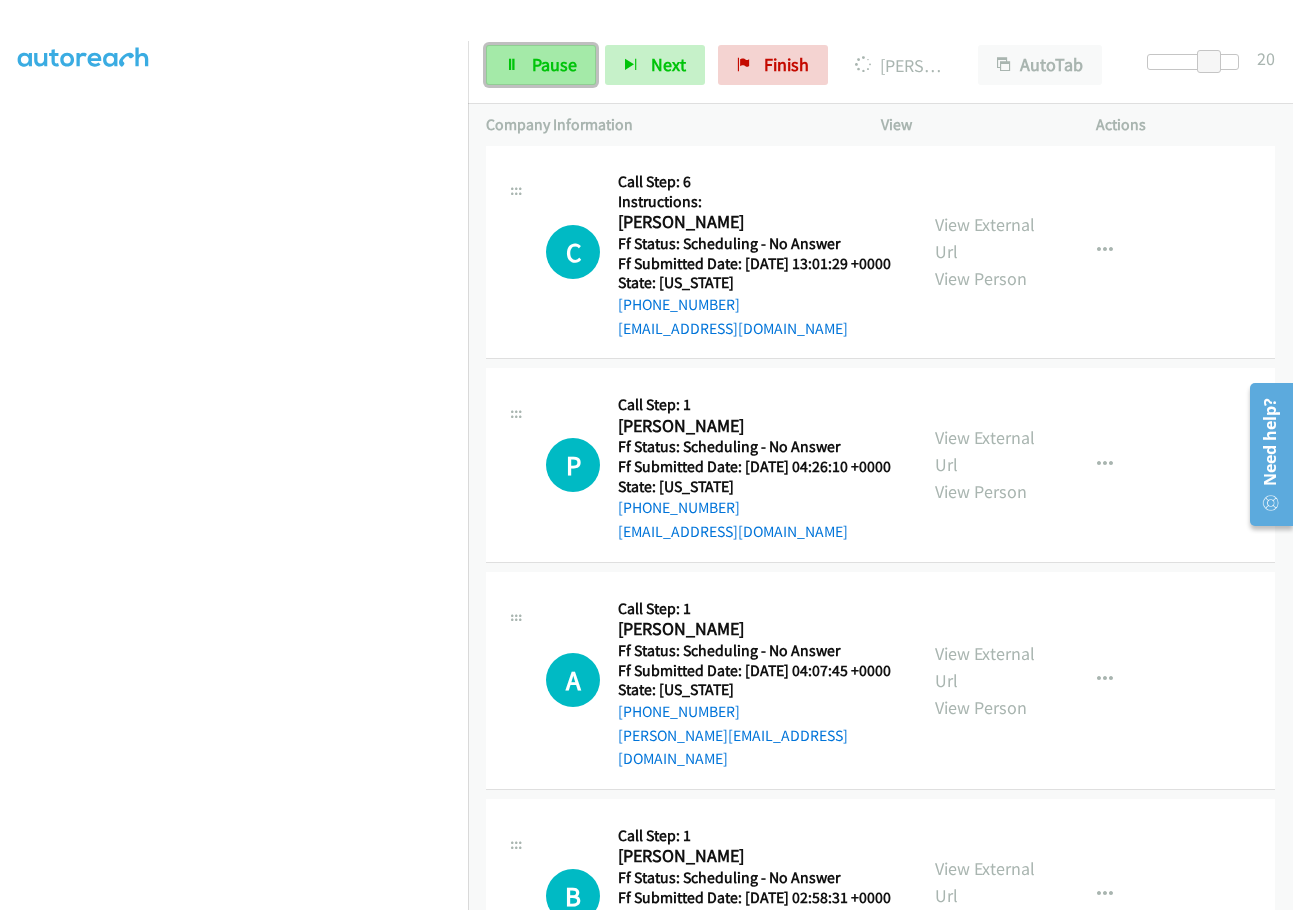 click on "Pause" at bounding box center [554, 64] 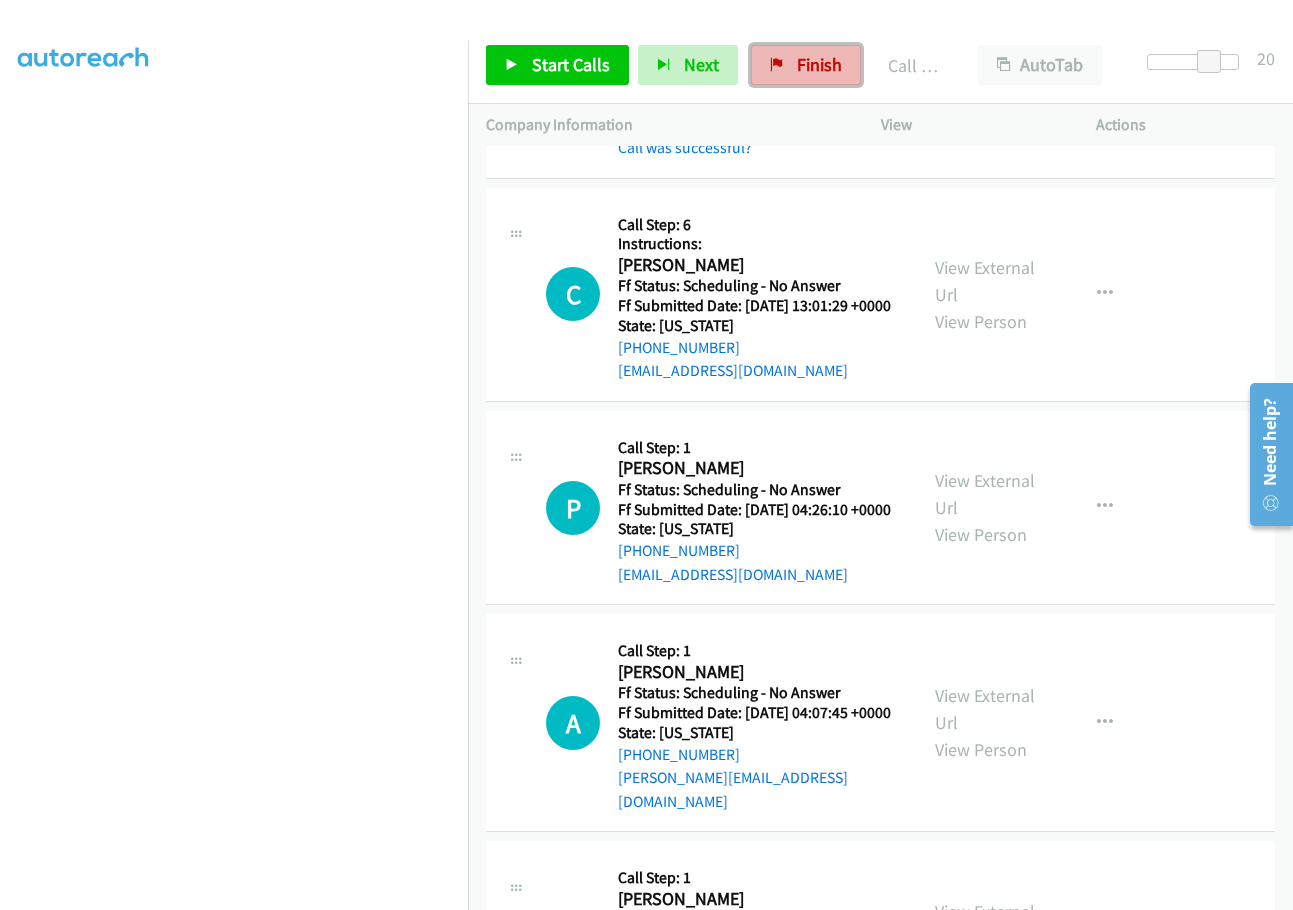 click on "Finish" at bounding box center [819, 64] 